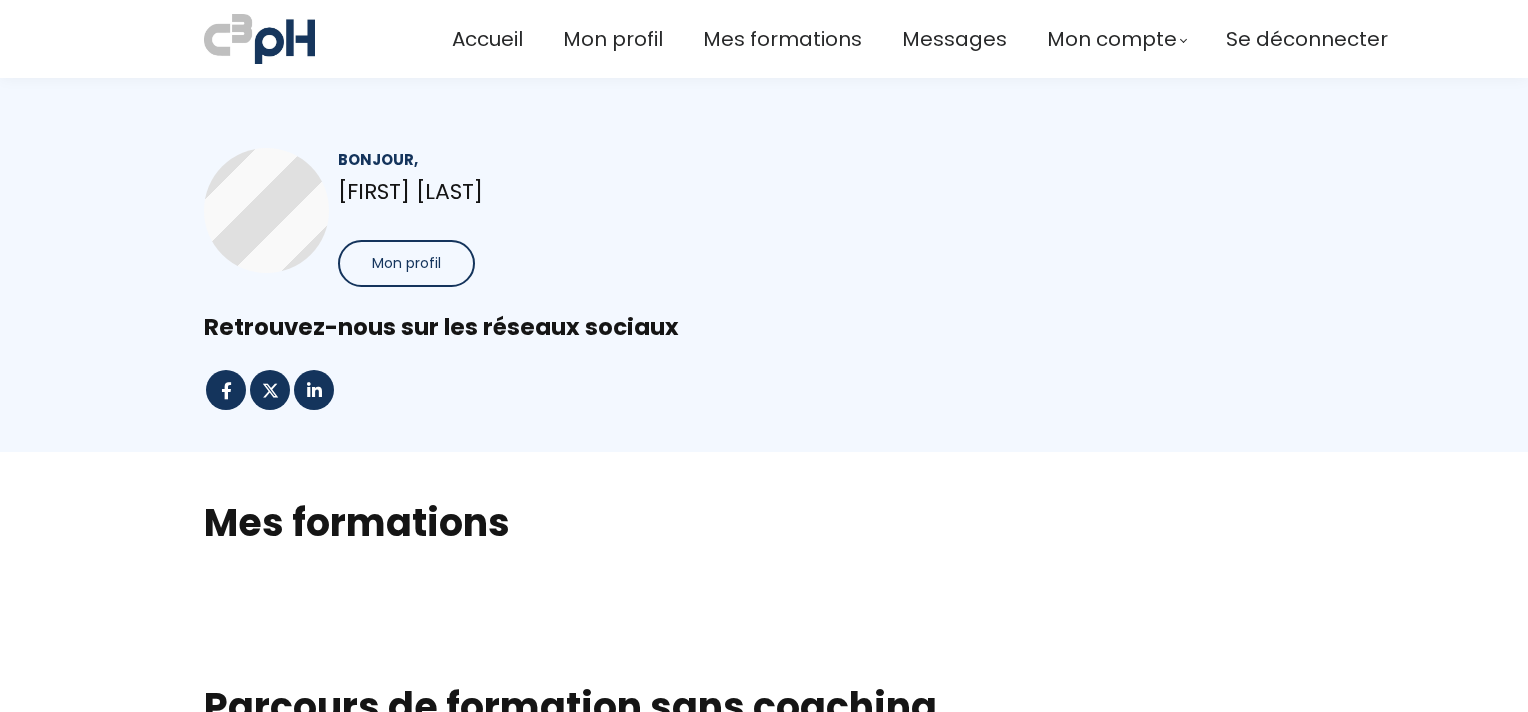 scroll, scrollTop: 0, scrollLeft: 0, axis: both 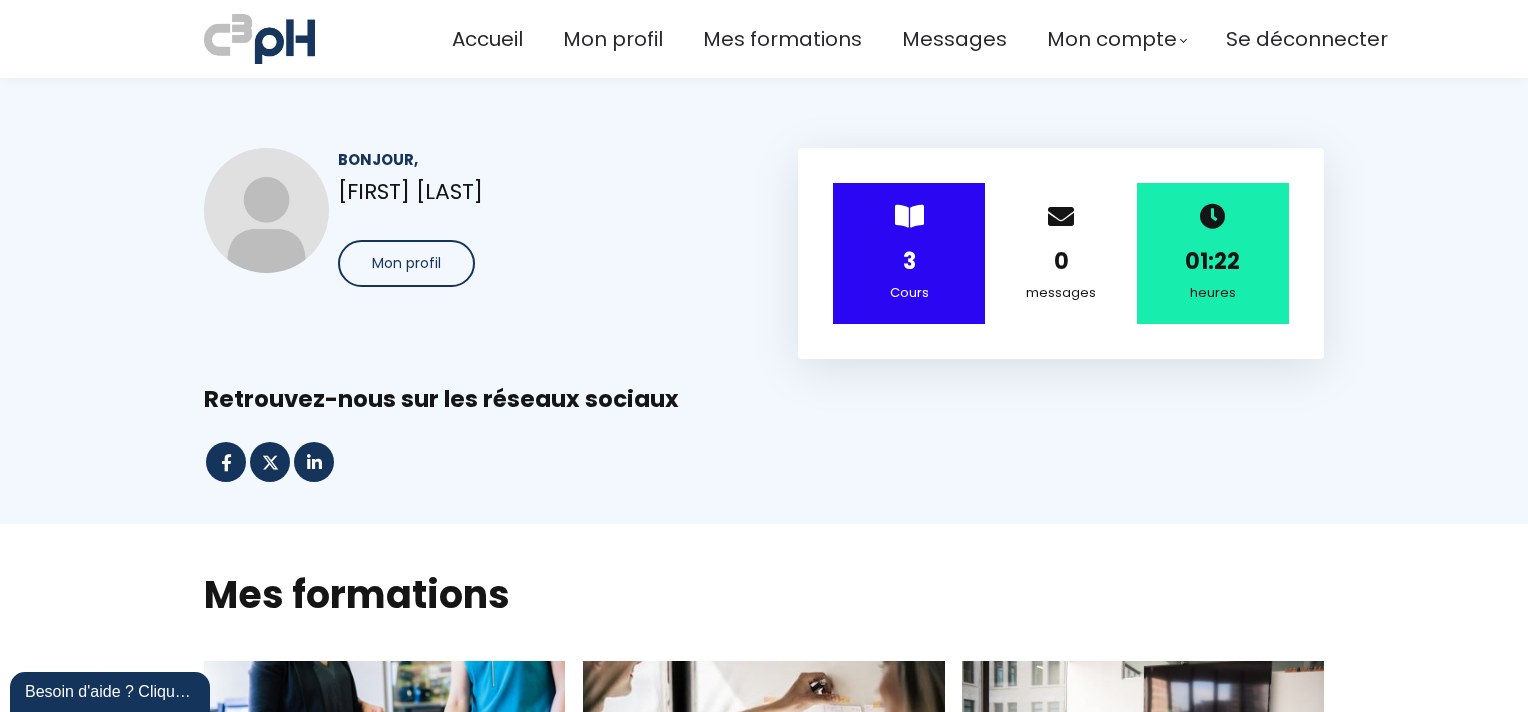 click on ">
3
Cours" at bounding box center [909, 253] 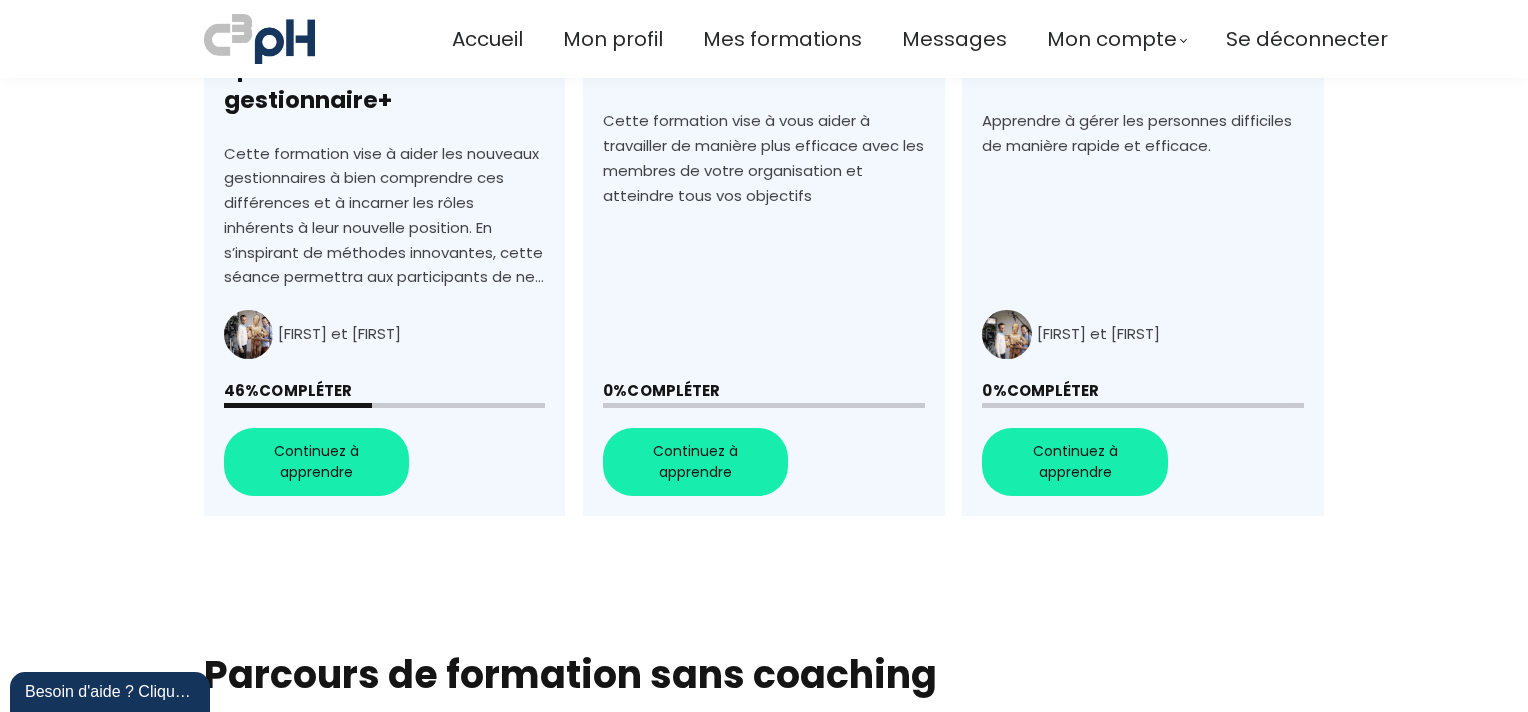 scroll, scrollTop: 927, scrollLeft: 0, axis: vertical 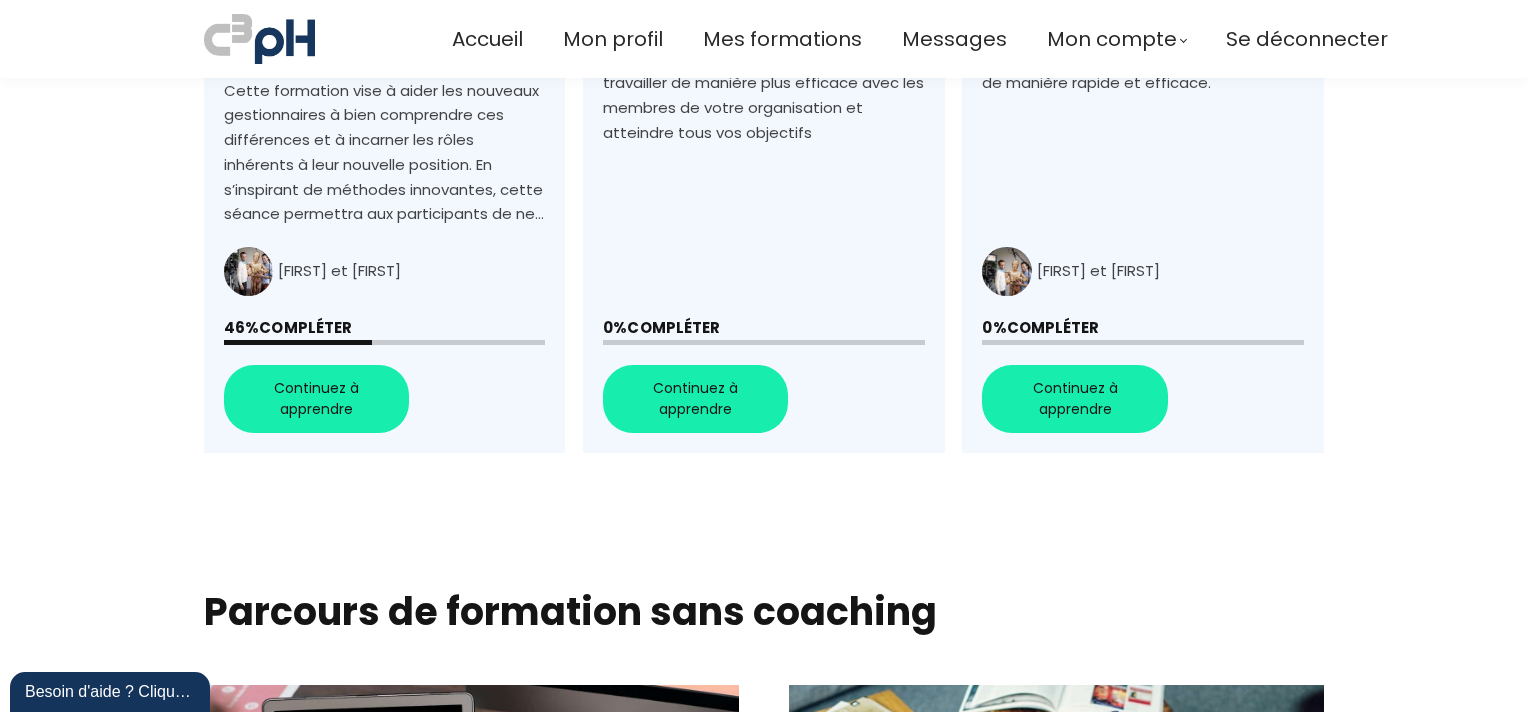 click on "+Faciliter la transition de spécialiste à gestionnaire+" at bounding box center (384, 93) 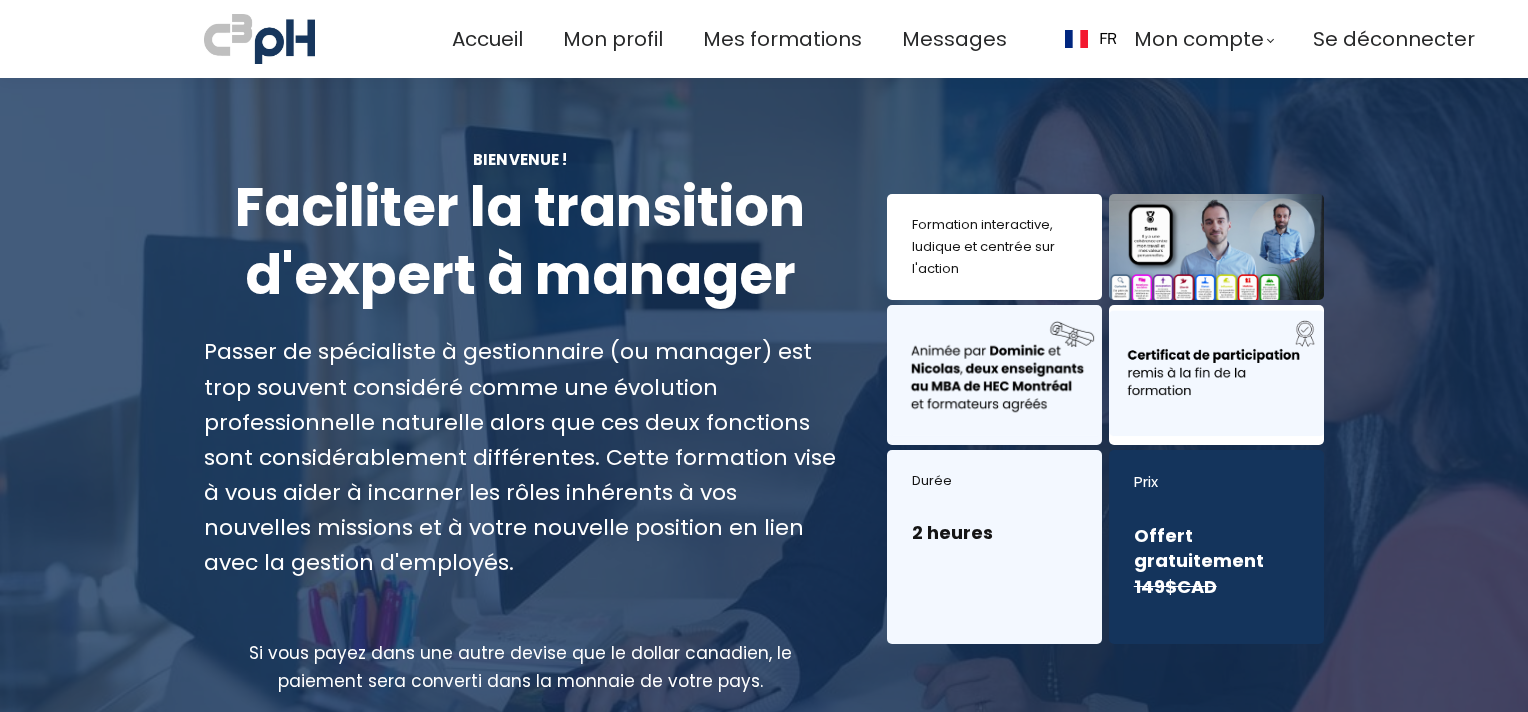 scroll, scrollTop: 0, scrollLeft: 0, axis: both 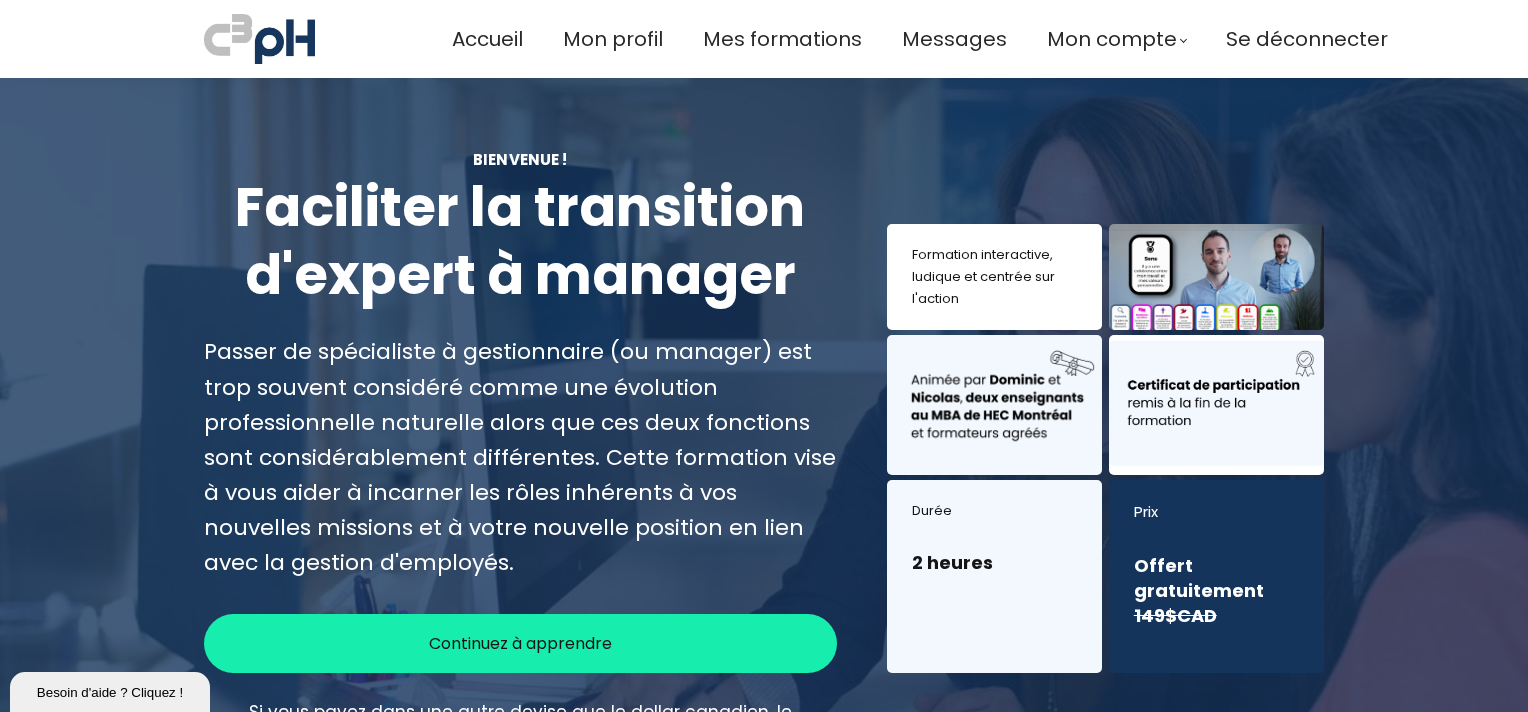 click on "Continuez à apprendre" at bounding box center [520, 643] 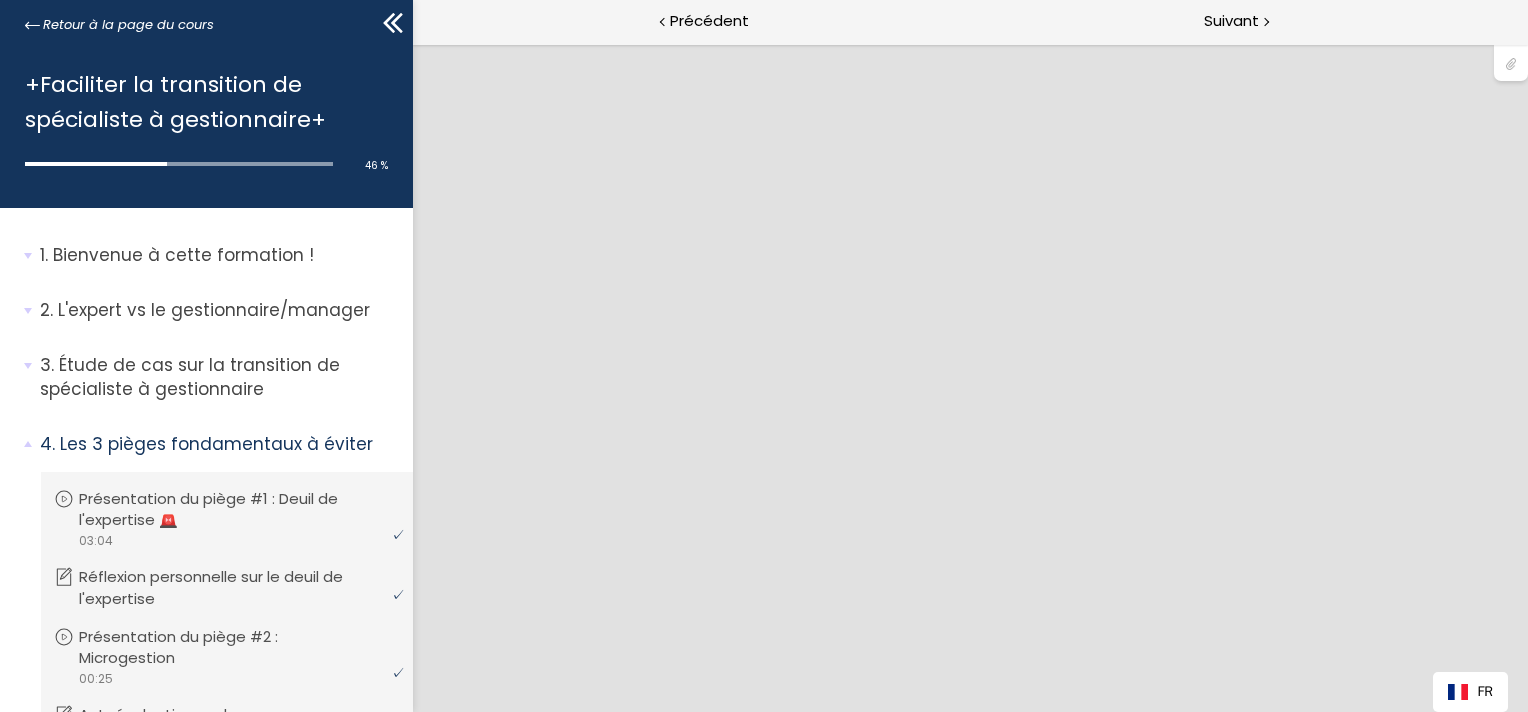 scroll, scrollTop: 0, scrollLeft: 0, axis: both 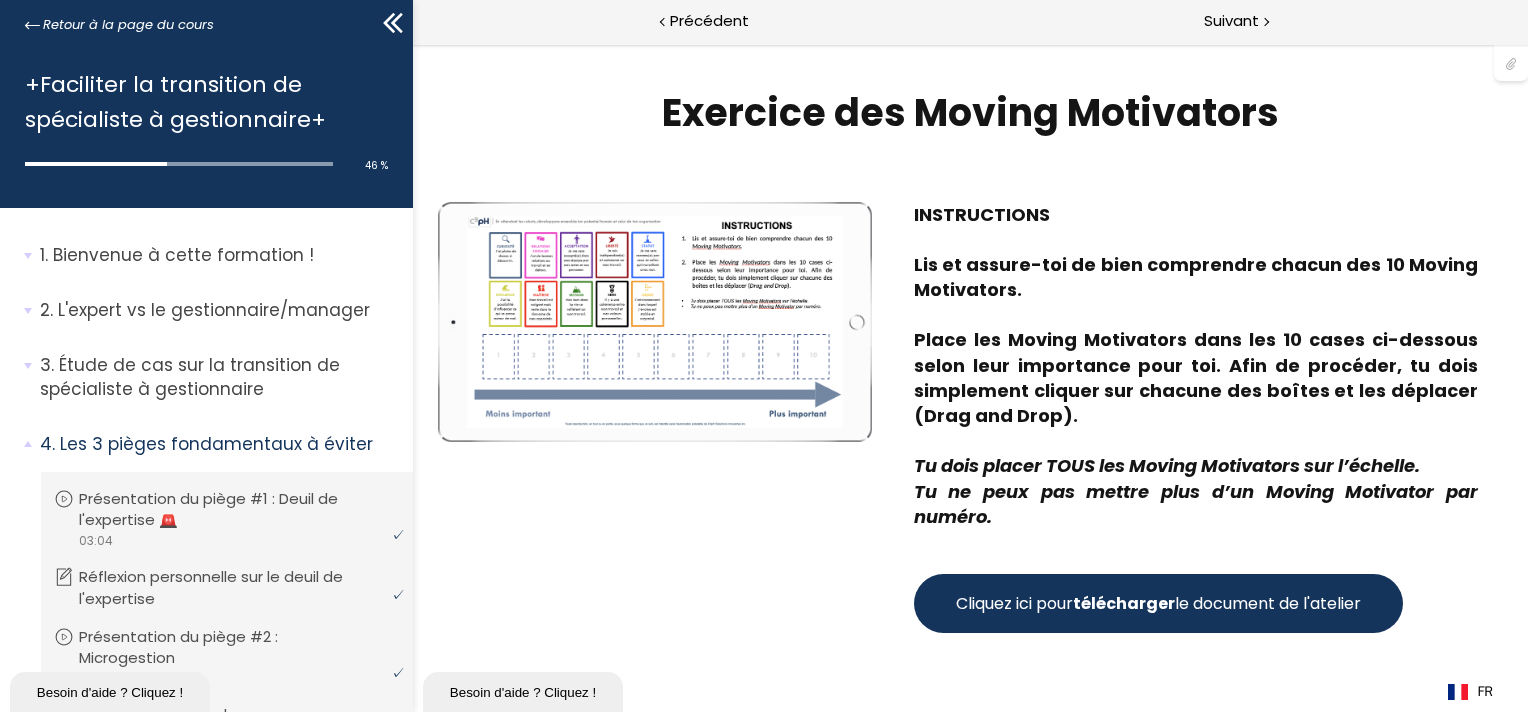 click on "Cliquez ici pour  télécharger  le document de l'atelier" at bounding box center [1157, 603] 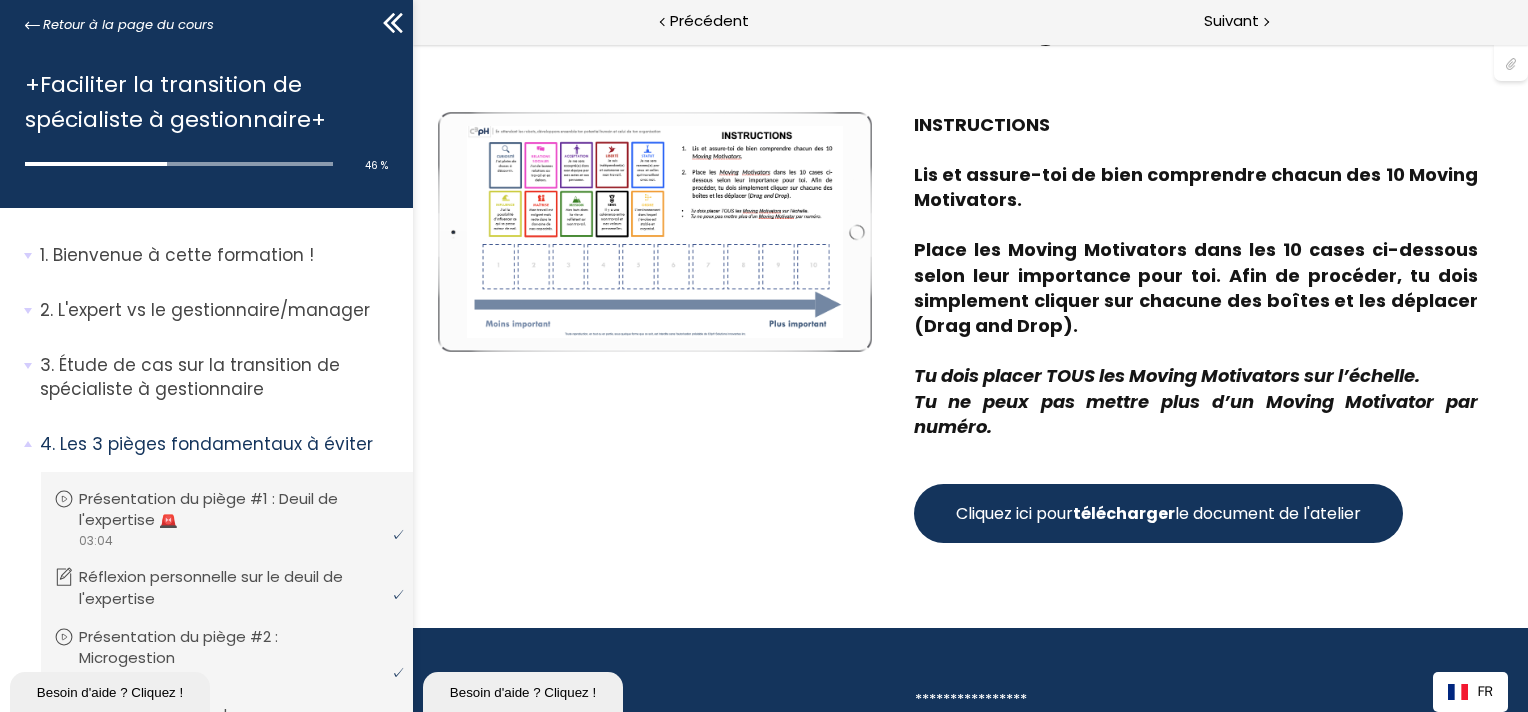 scroll, scrollTop: 148, scrollLeft: 0, axis: vertical 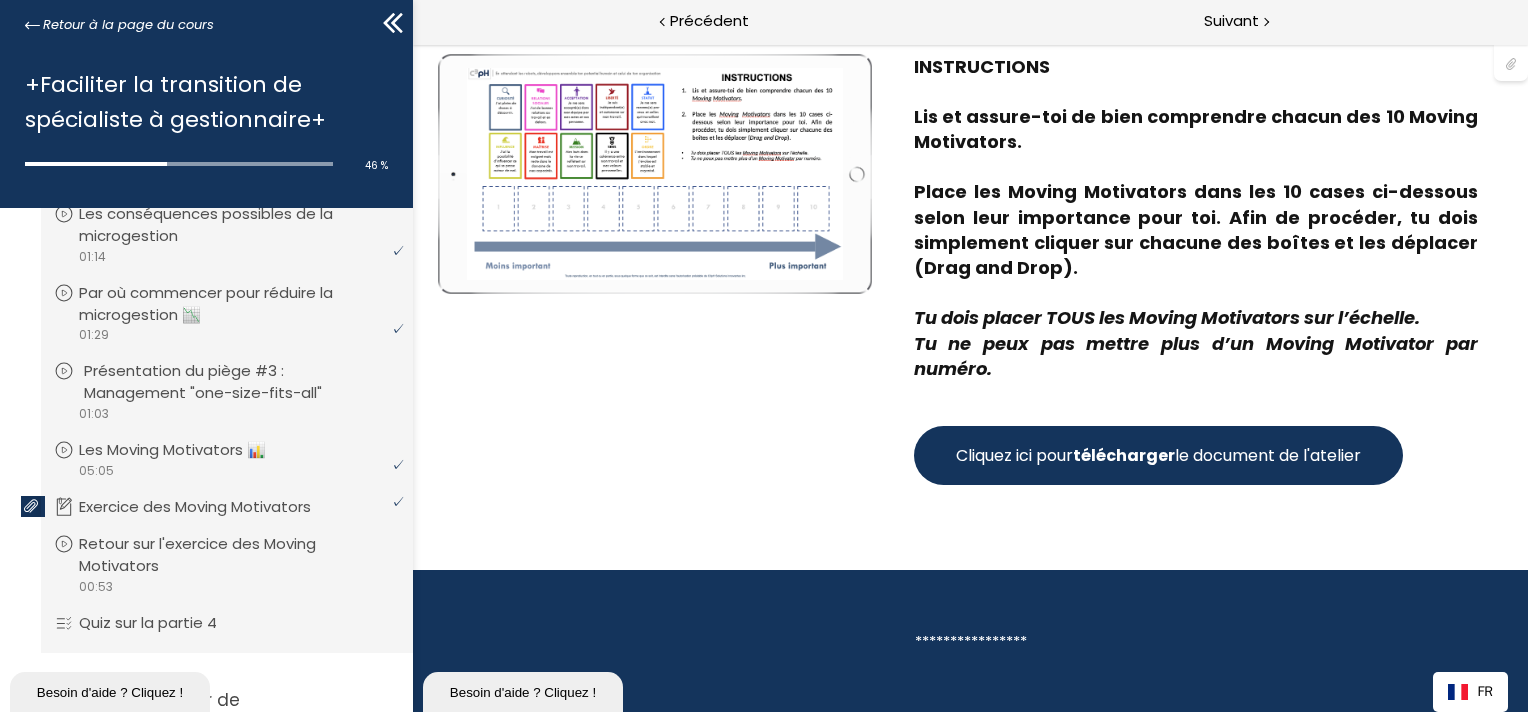 click on "Présentation du piège #3 : Management "one-size-fits-all"" at bounding box center (242, 382) 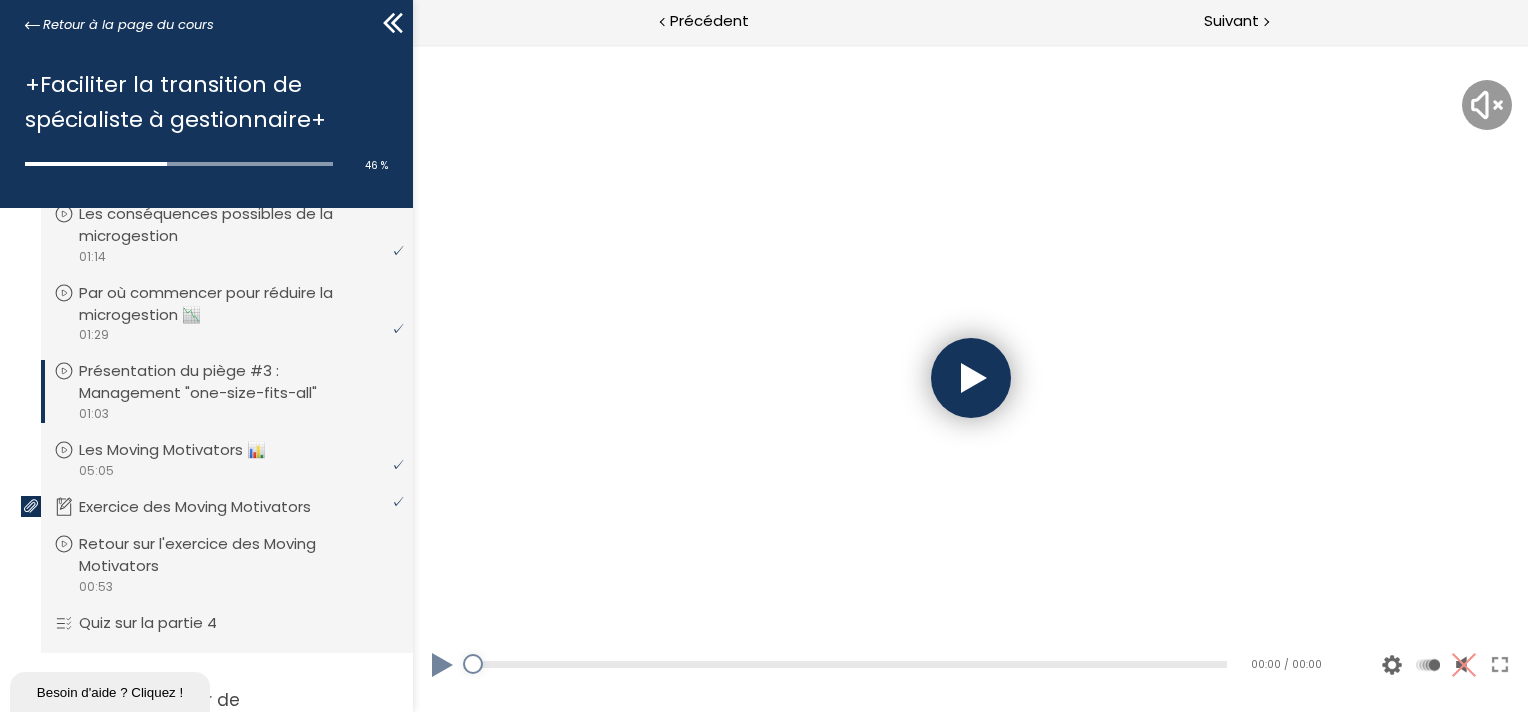 scroll, scrollTop: 0, scrollLeft: 0, axis: both 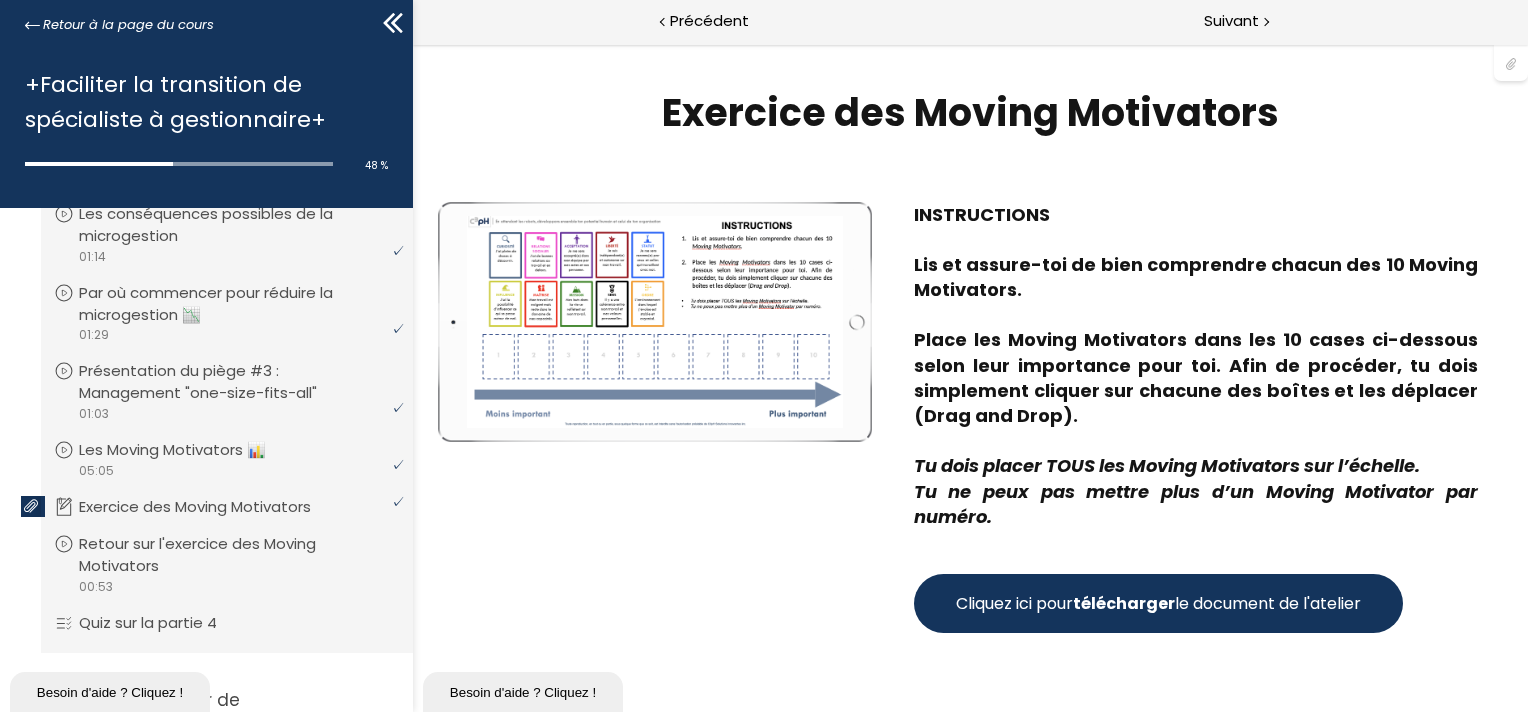 drag, startPoint x: 836, startPoint y: 604, endPoint x: 1349, endPoint y: 603, distance: 513.001 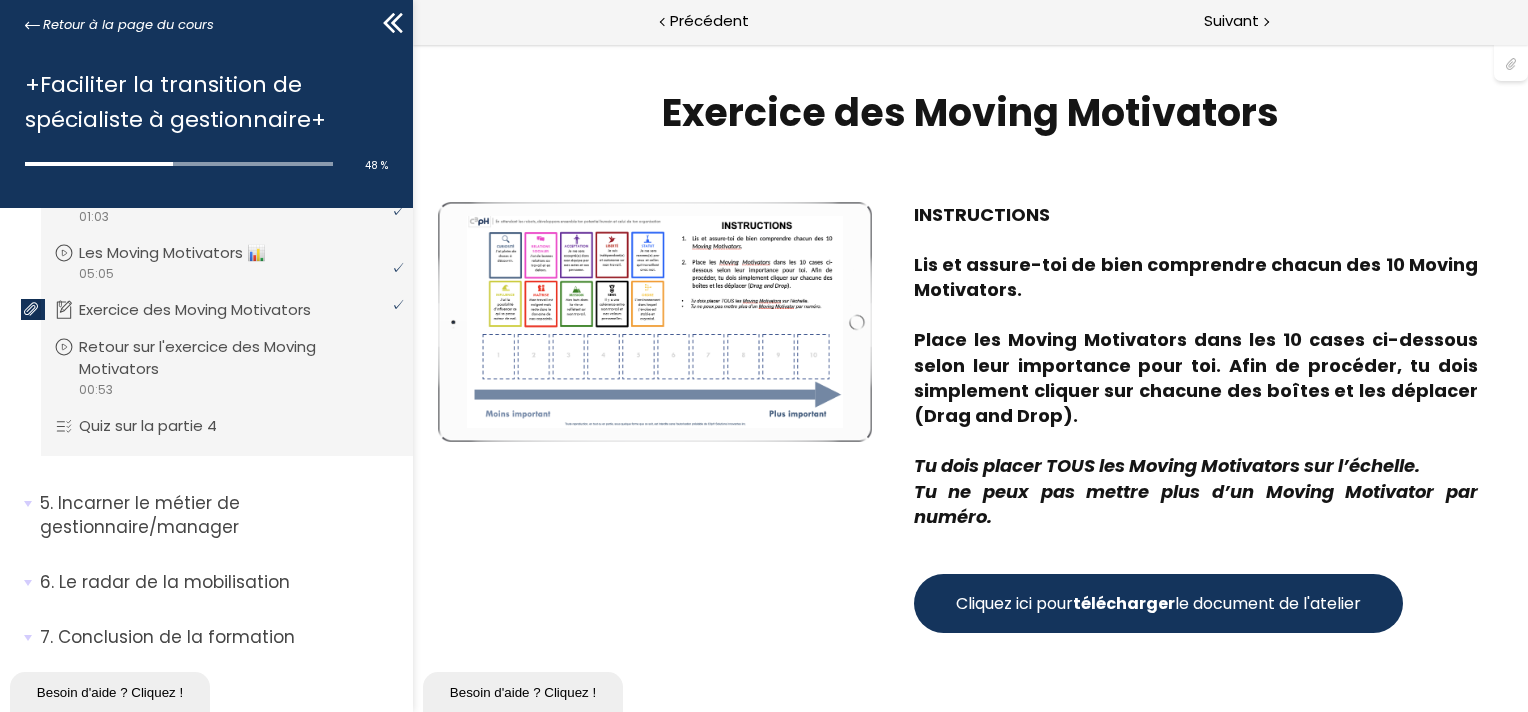 scroll, scrollTop: 820, scrollLeft: 0, axis: vertical 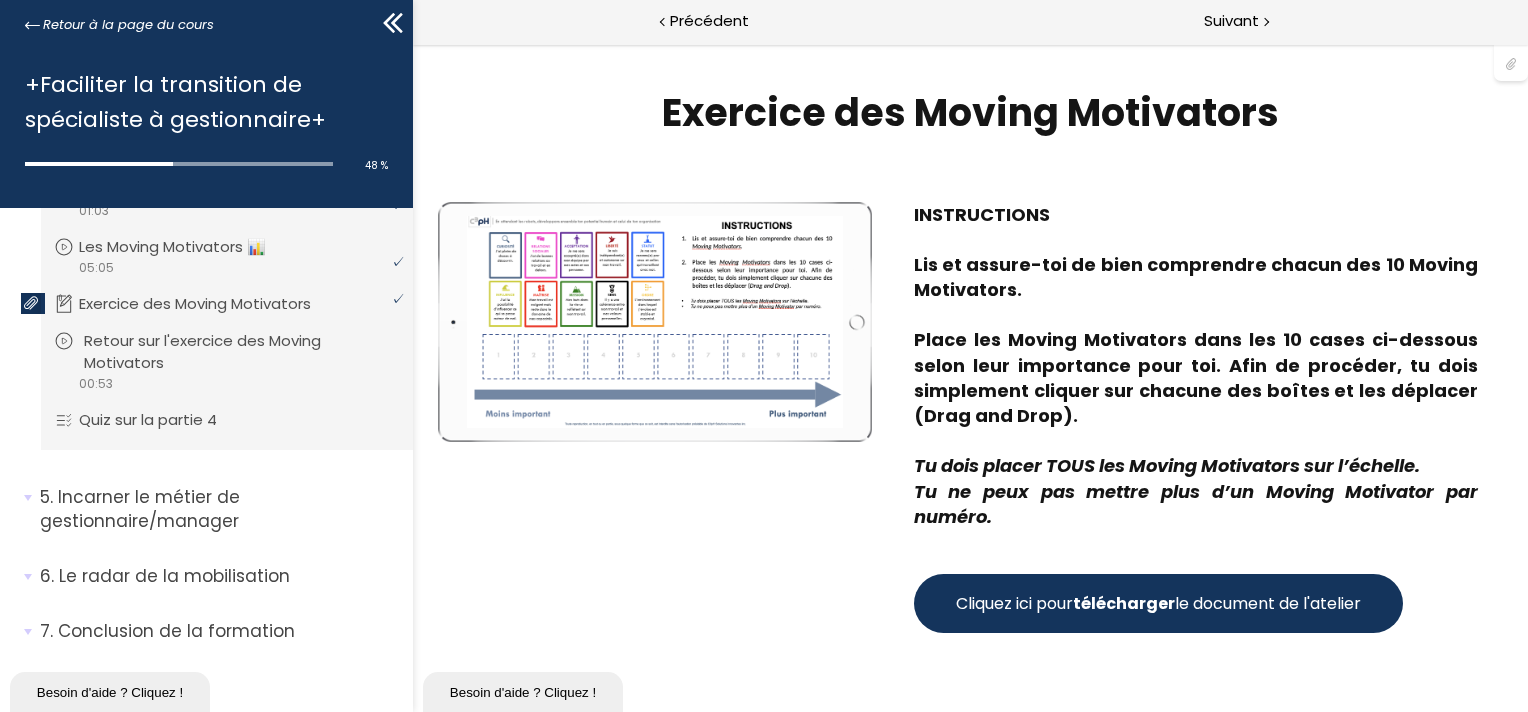 click on "Retour sur l'exercice des Moving Motivators" at bounding box center (242, 352) 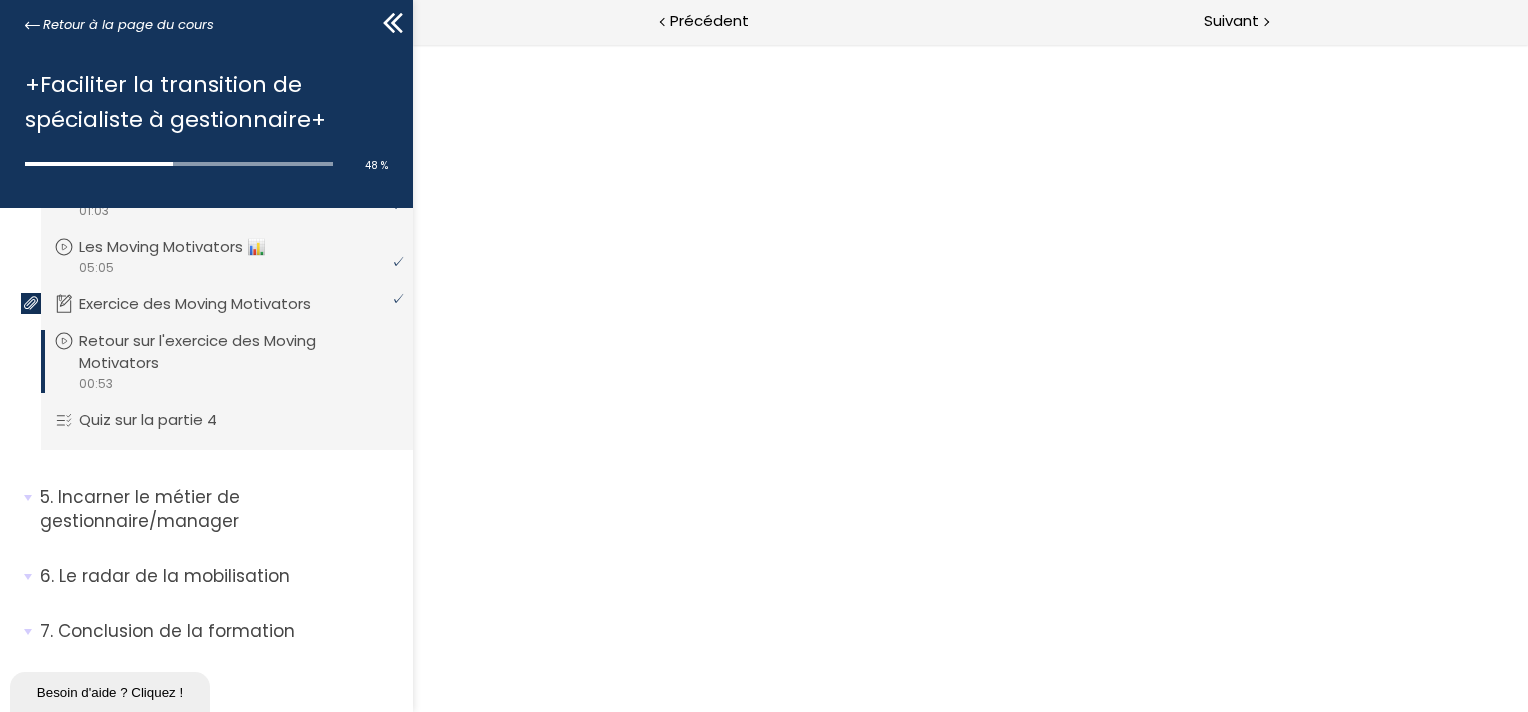 scroll, scrollTop: 0, scrollLeft: 0, axis: both 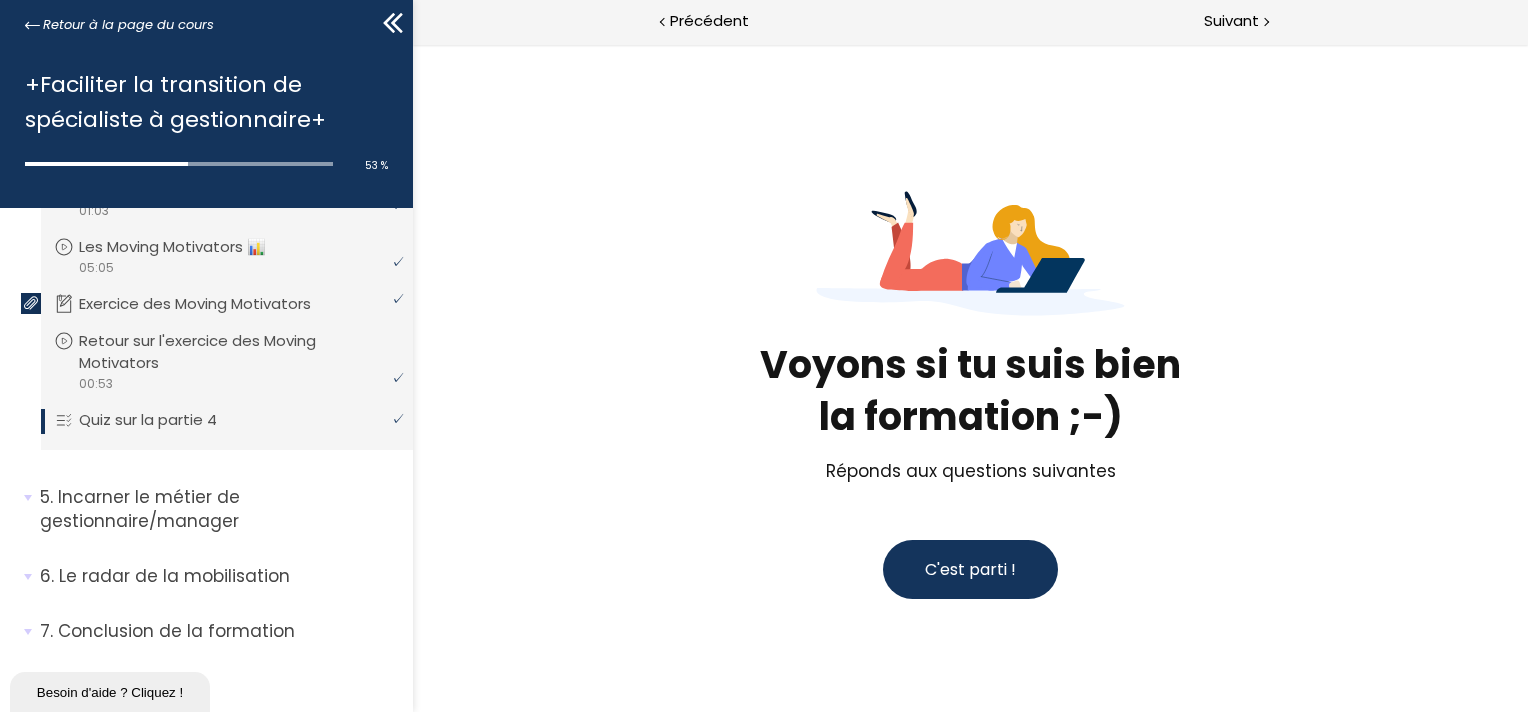 click on "C'est parti !" at bounding box center [969, 569] 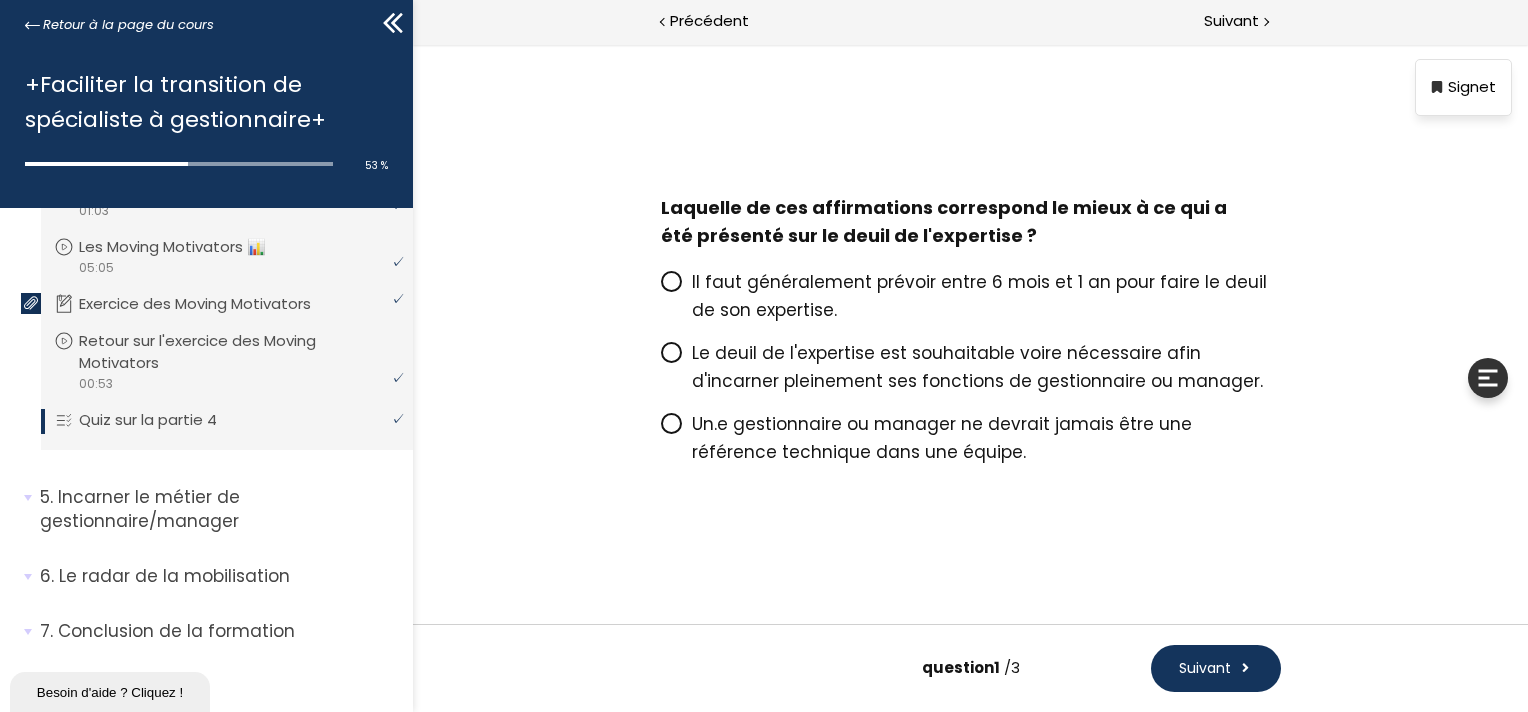click 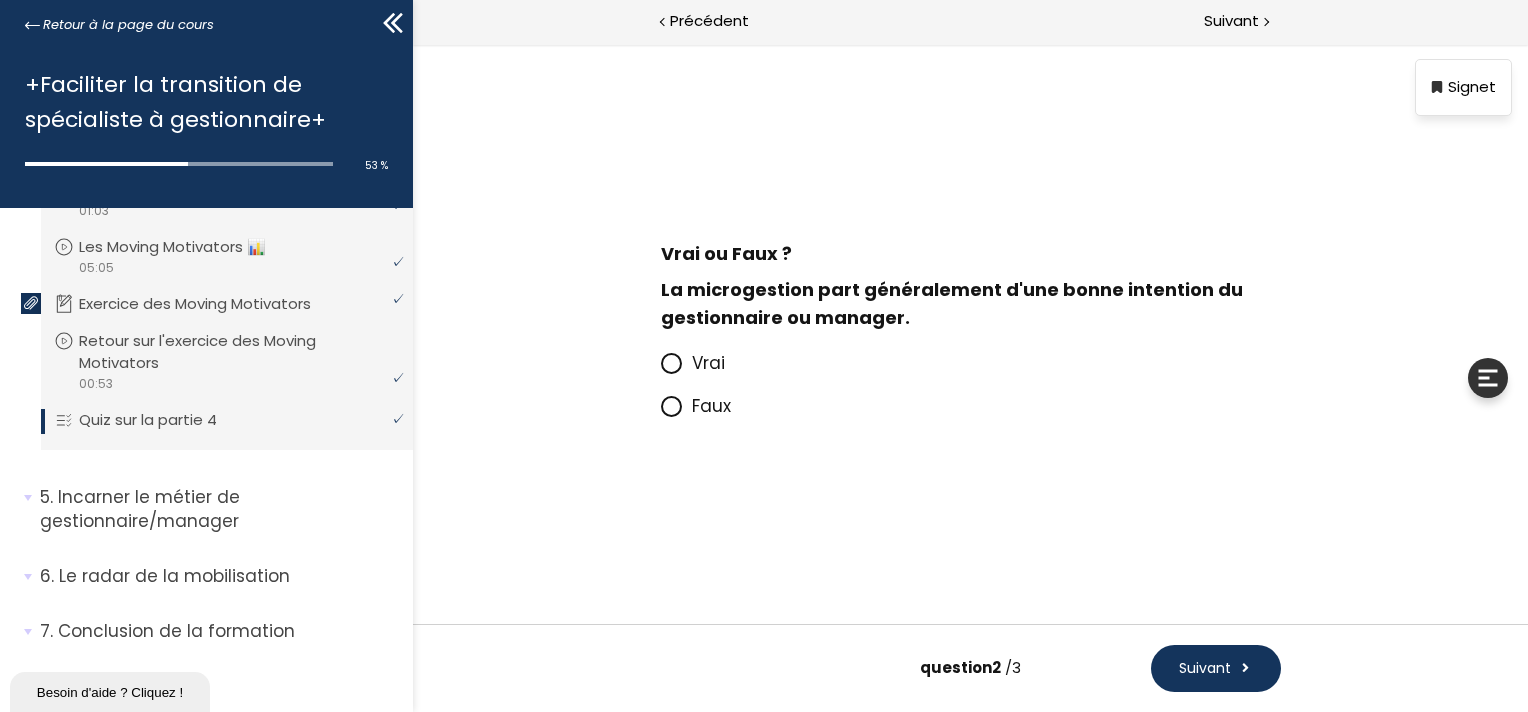 click 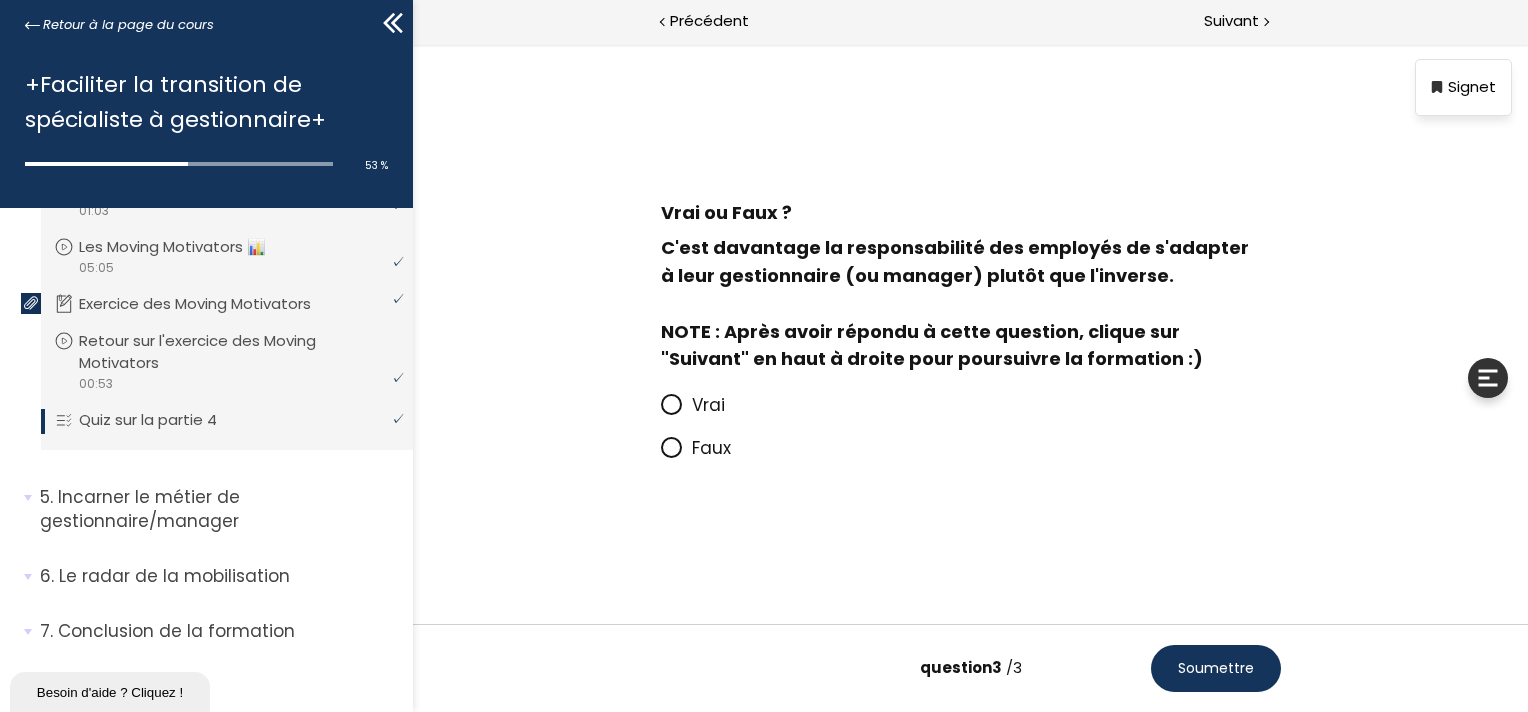 click 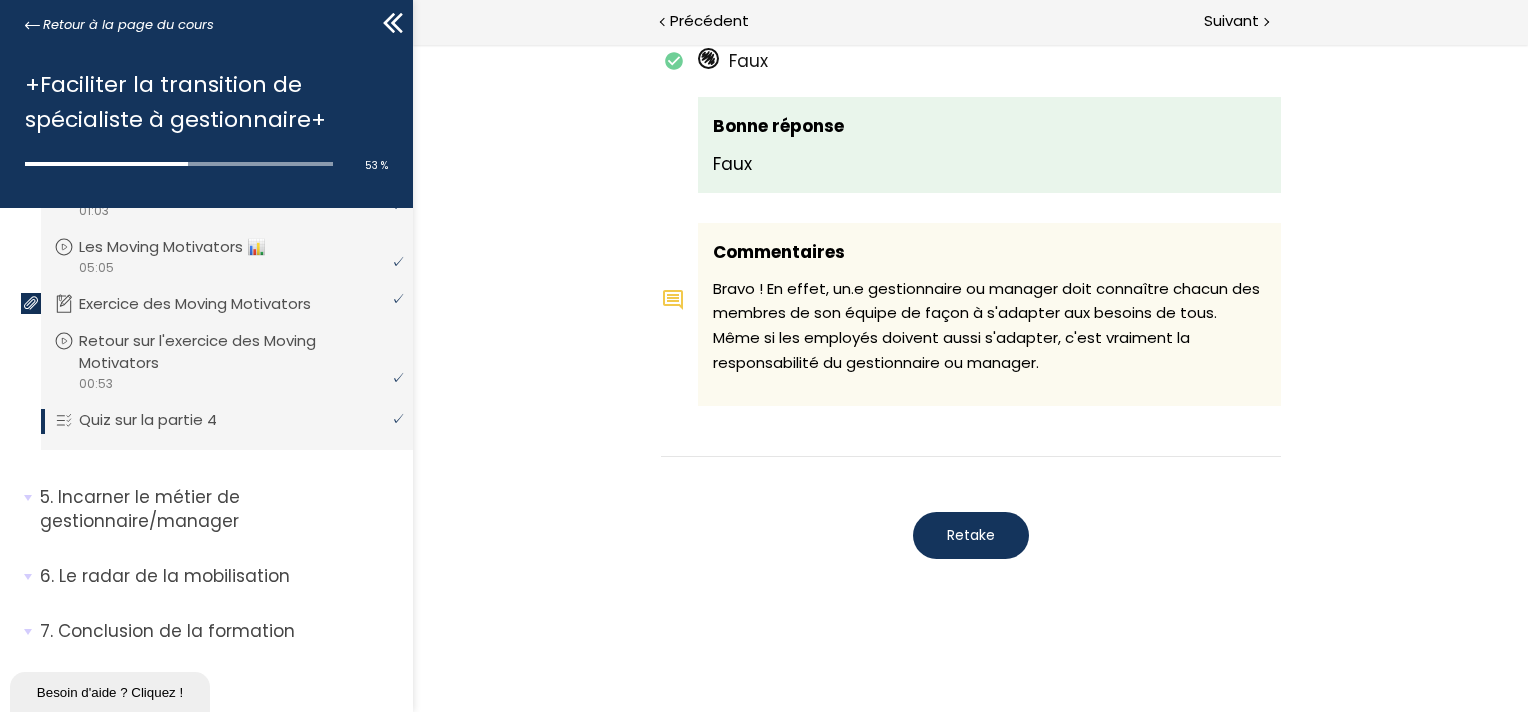 scroll, scrollTop: 2000, scrollLeft: 0, axis: vertical 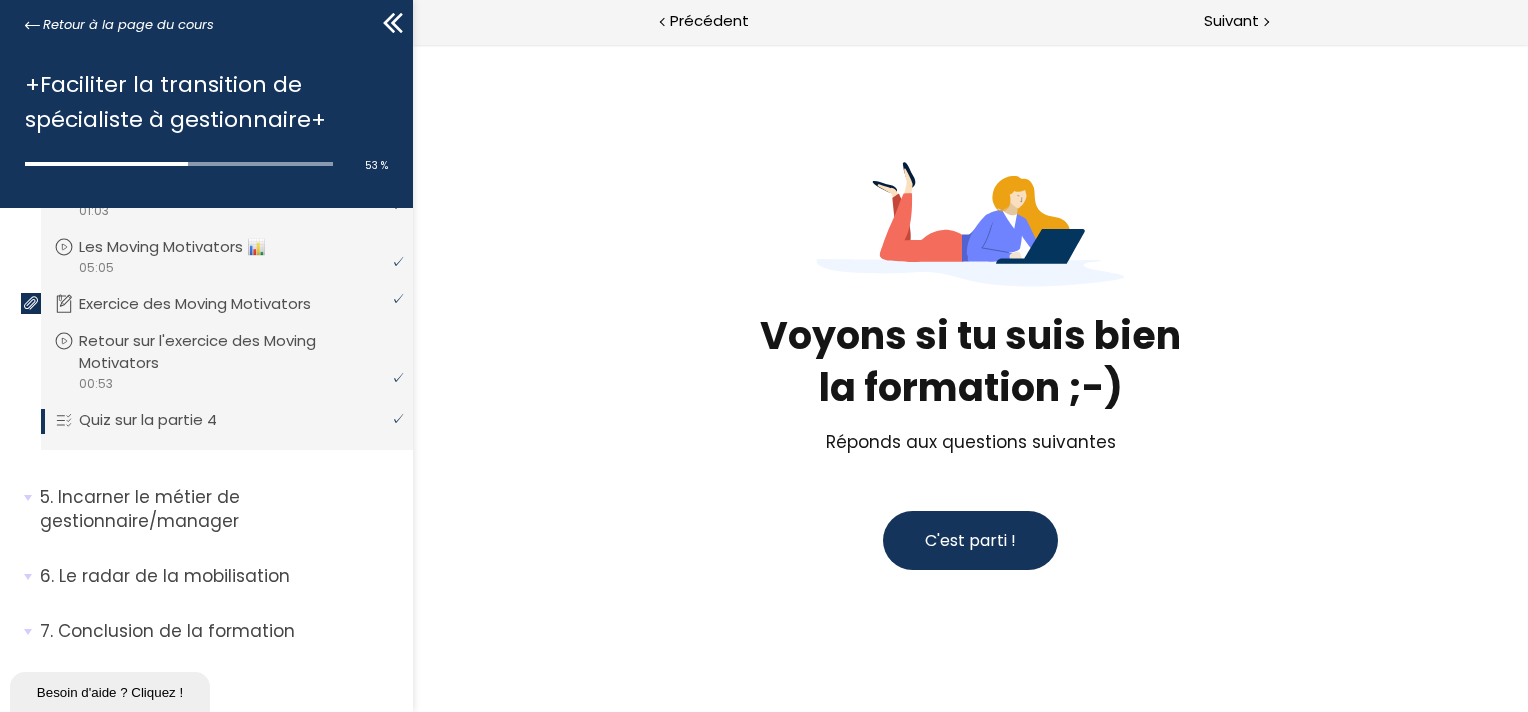 click on "C'est parti !" at bounding box center [969, 540] 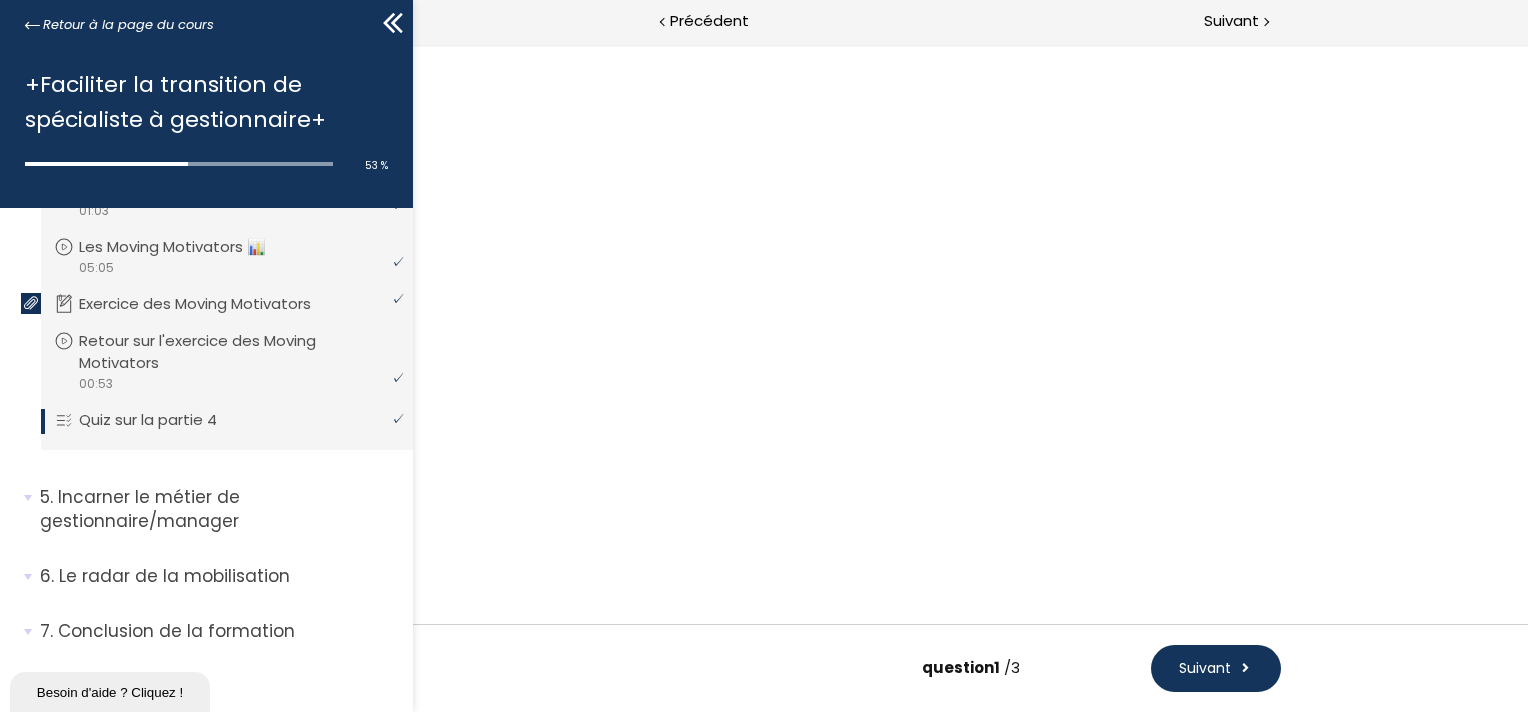 scroll, scrollTop: 0, scrollLeft: 0, axis: both 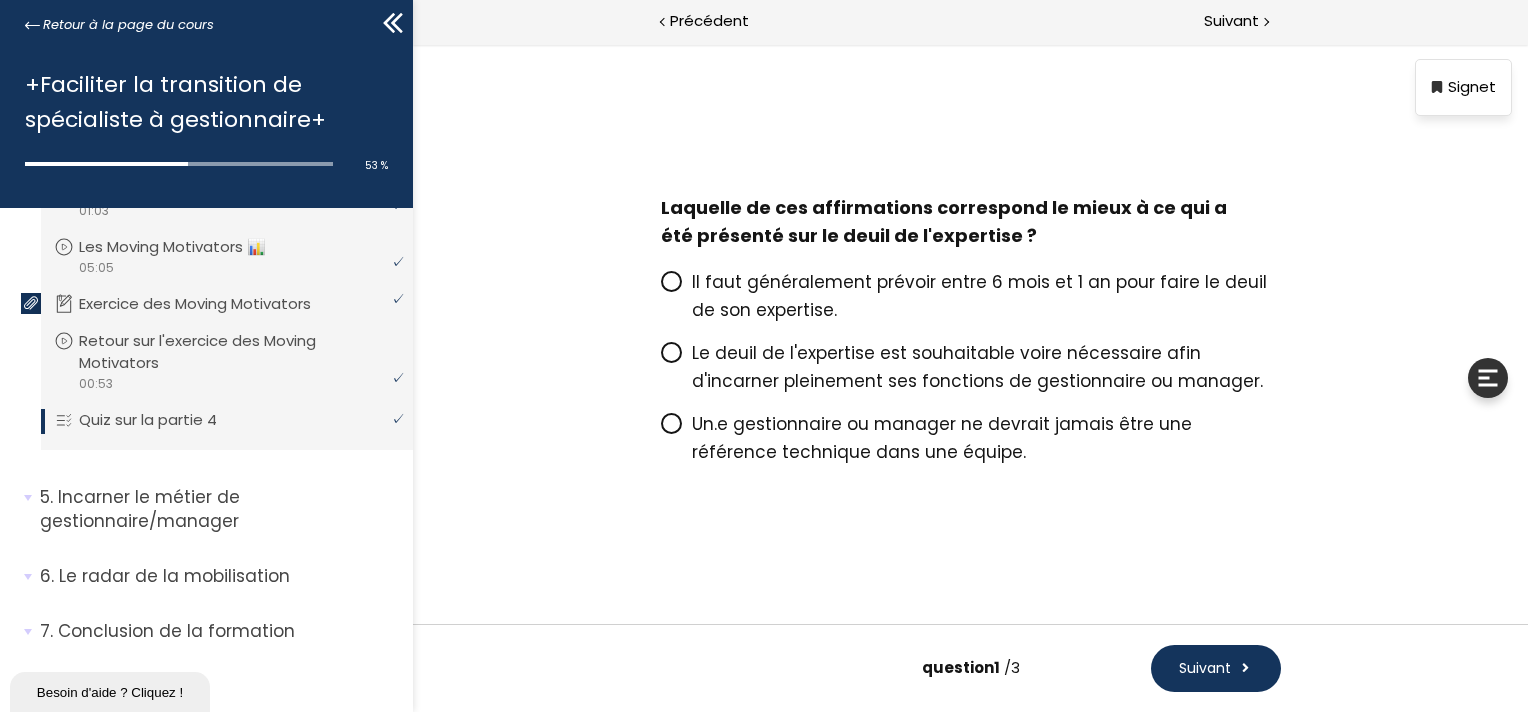 click 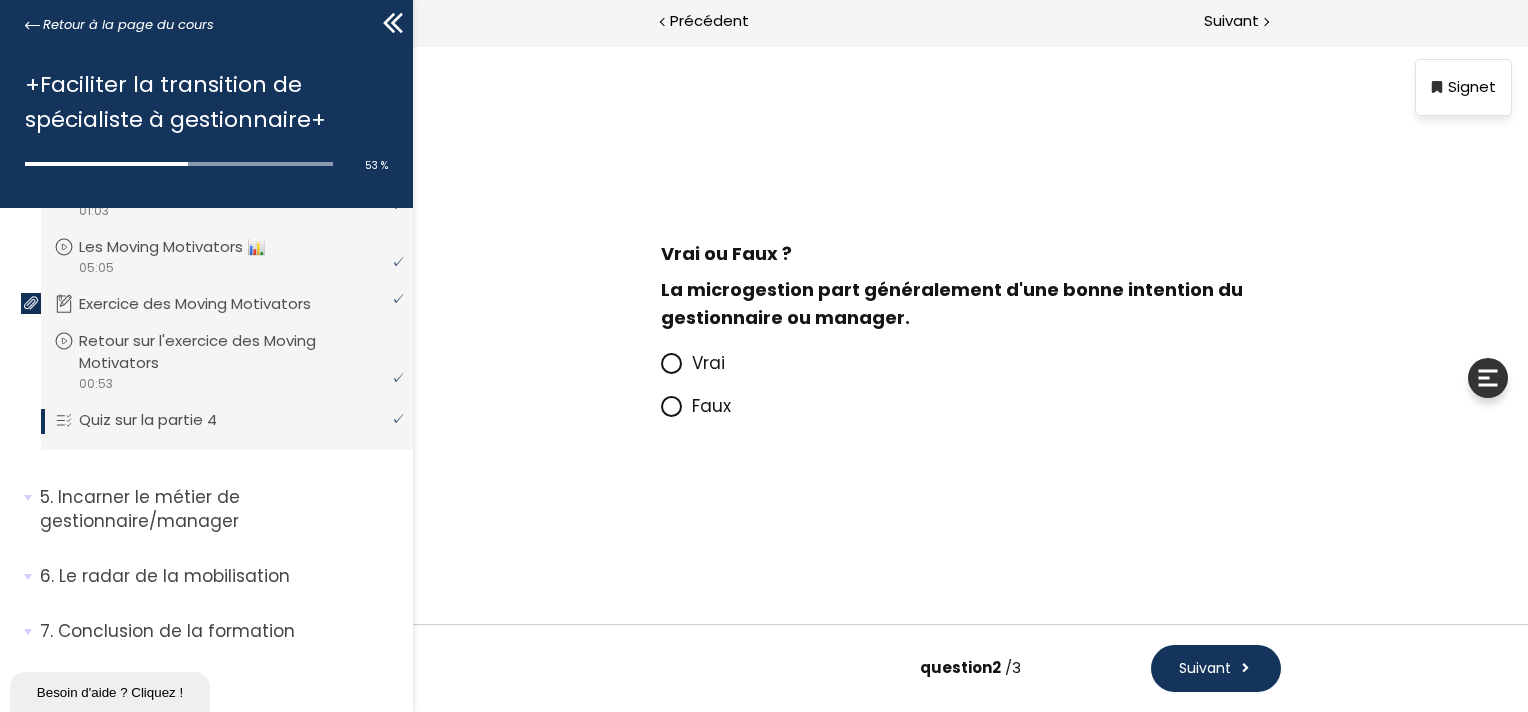 click 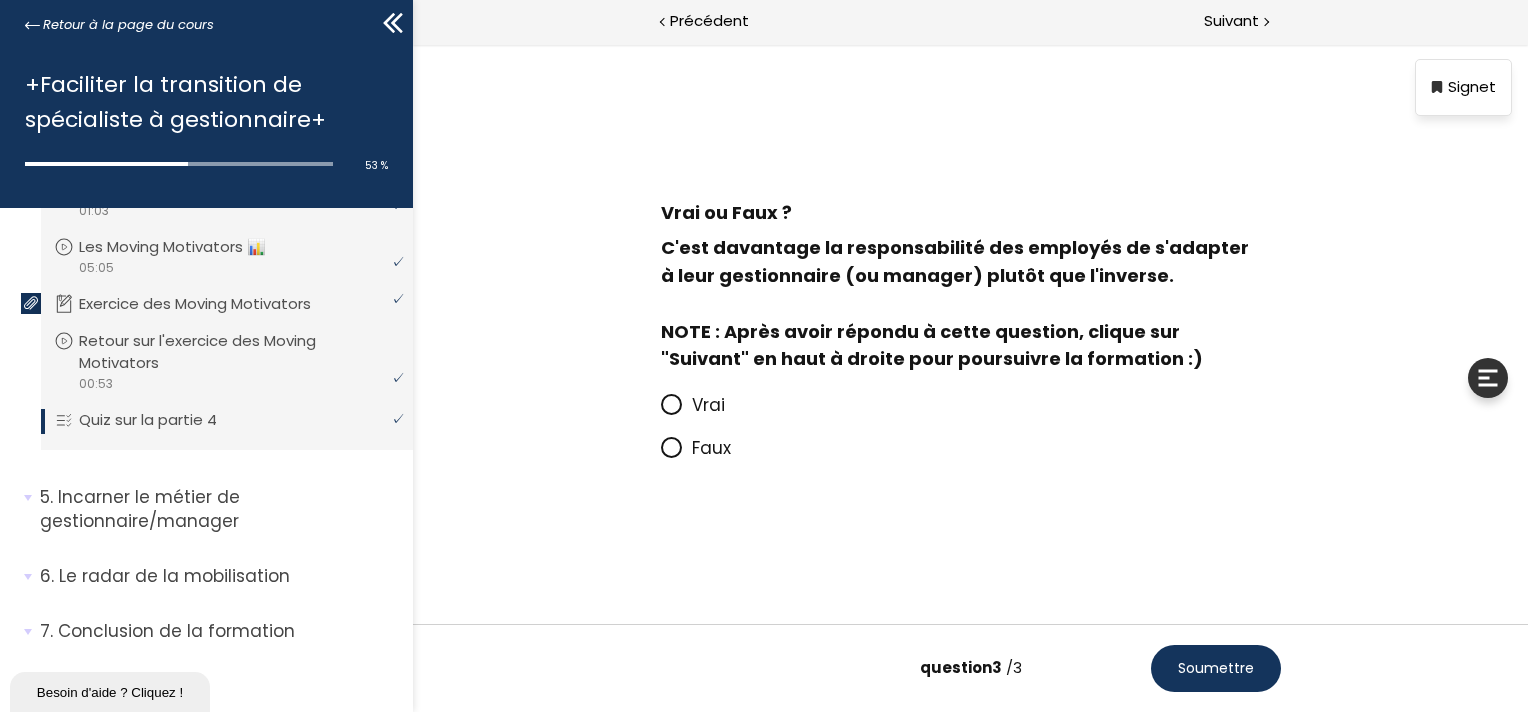 click 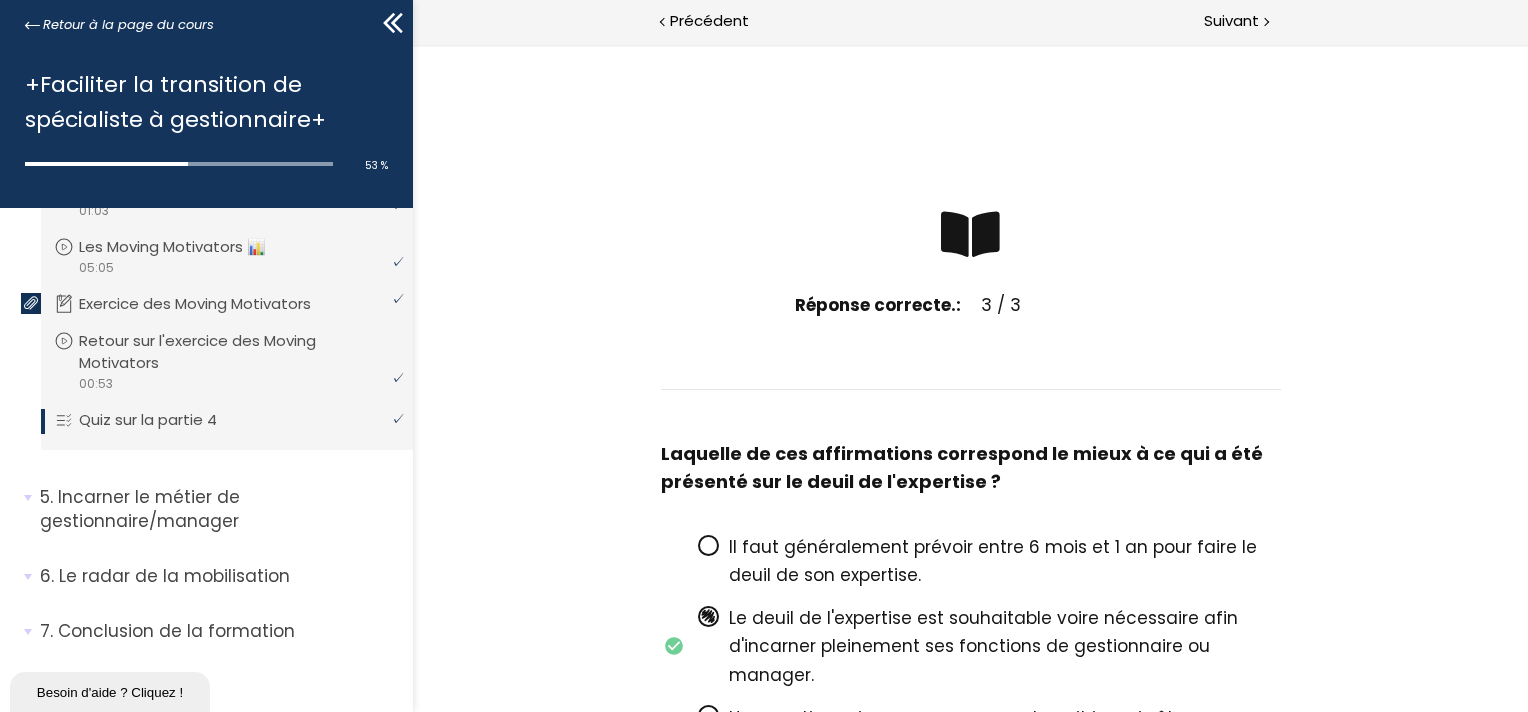 scroll, scrollTop: 124, scrollLeft: 0, axis: vertical 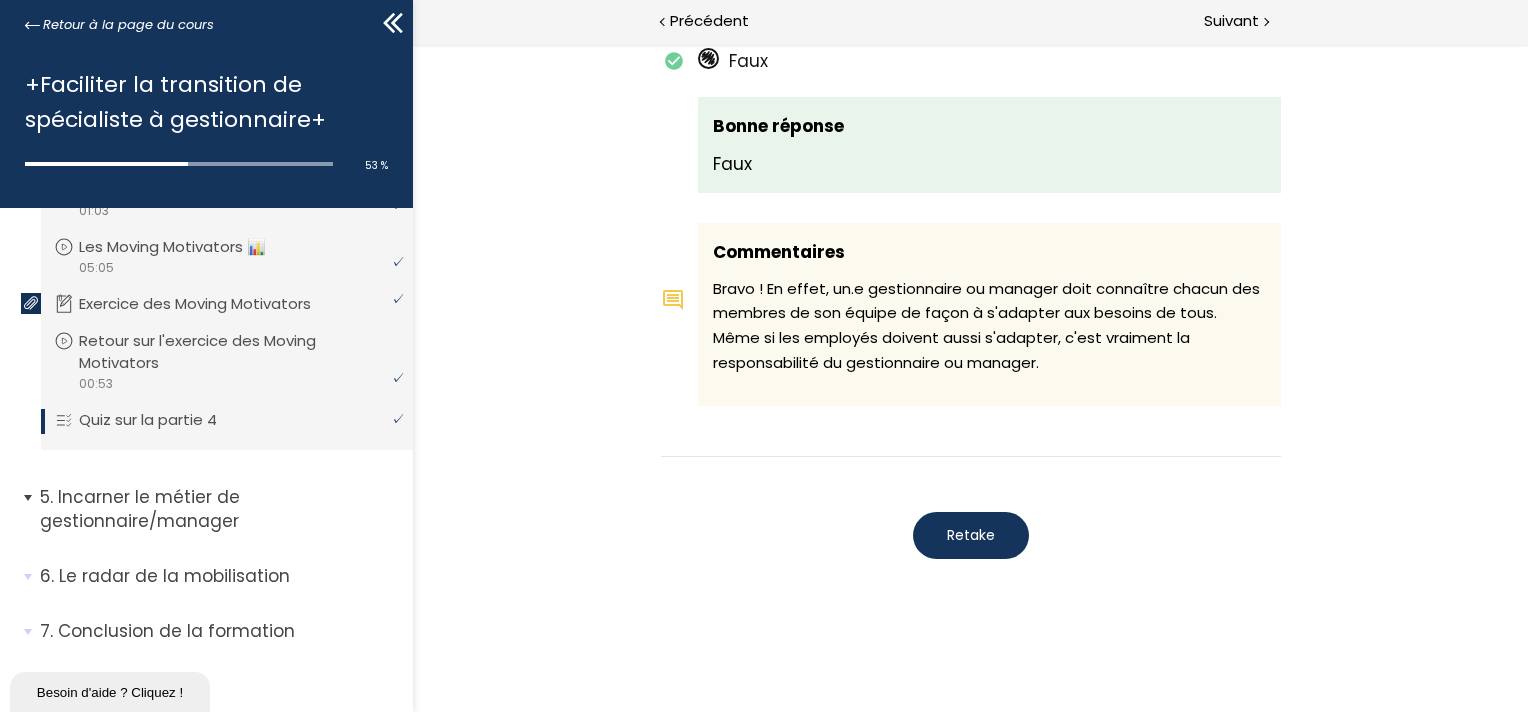 click on "Incarner le métier de gestionnaire/manager" at bounding box center (219, 509) 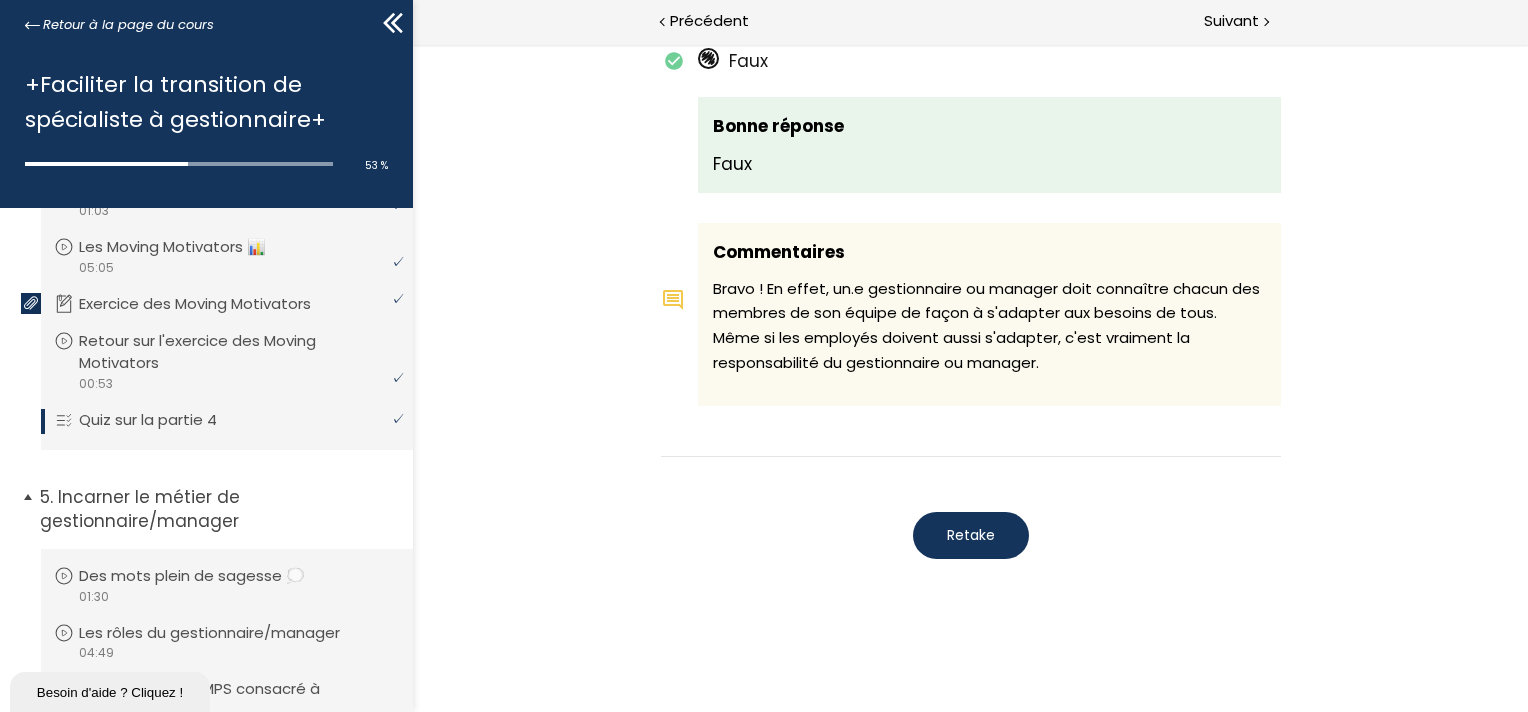 click on "Incarner le métier de gestionnaire/manager" at bounding box center [219, 509] 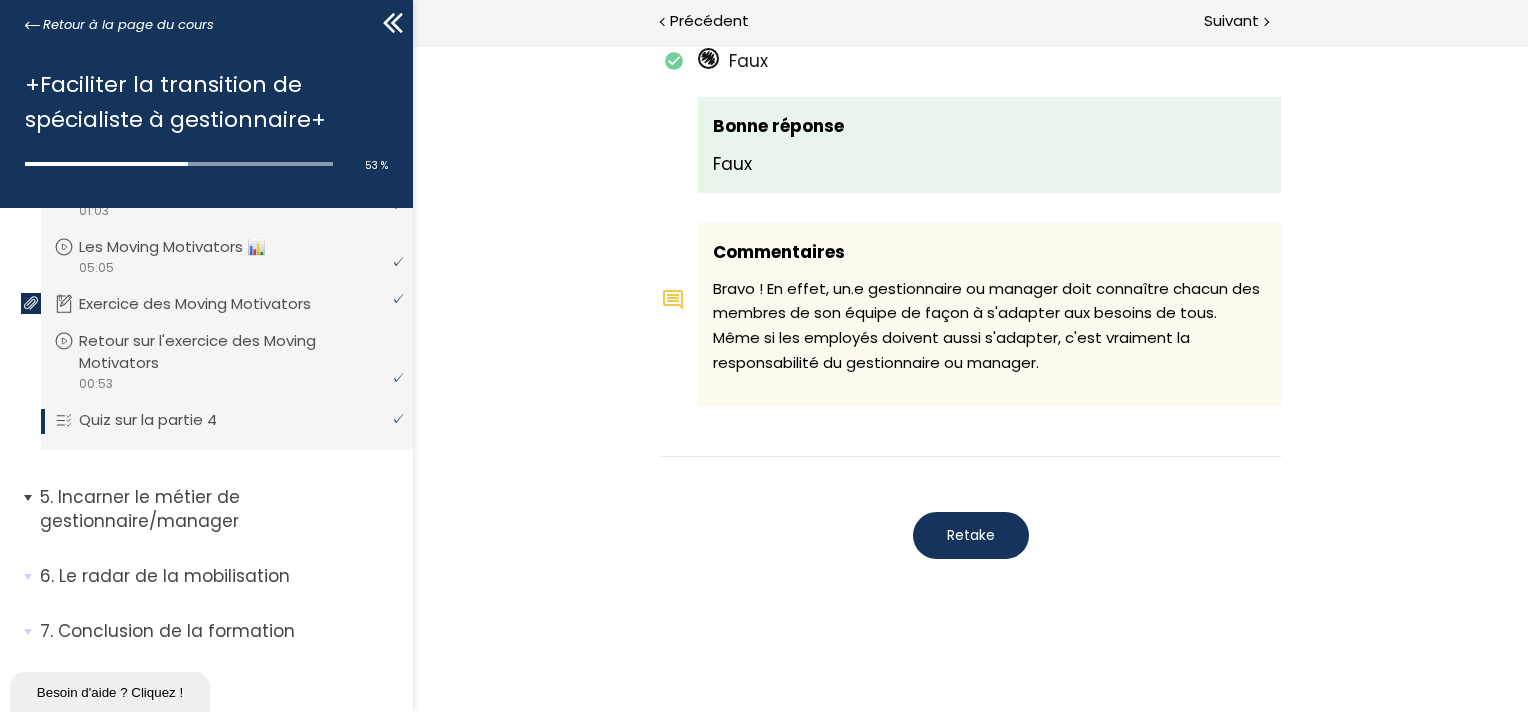 click on "Incarner le métier de gestionnaire/manager" at bounding box center [219, 509] 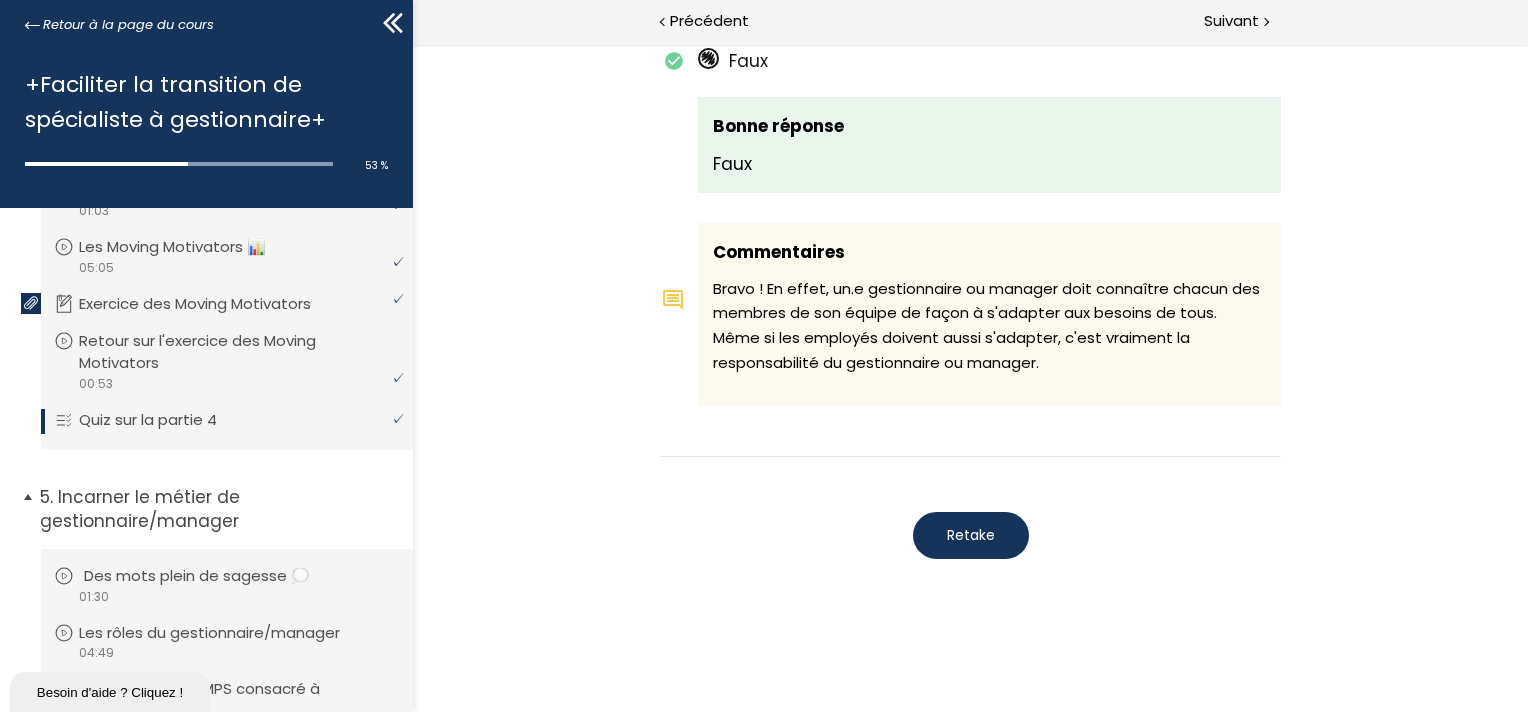 click 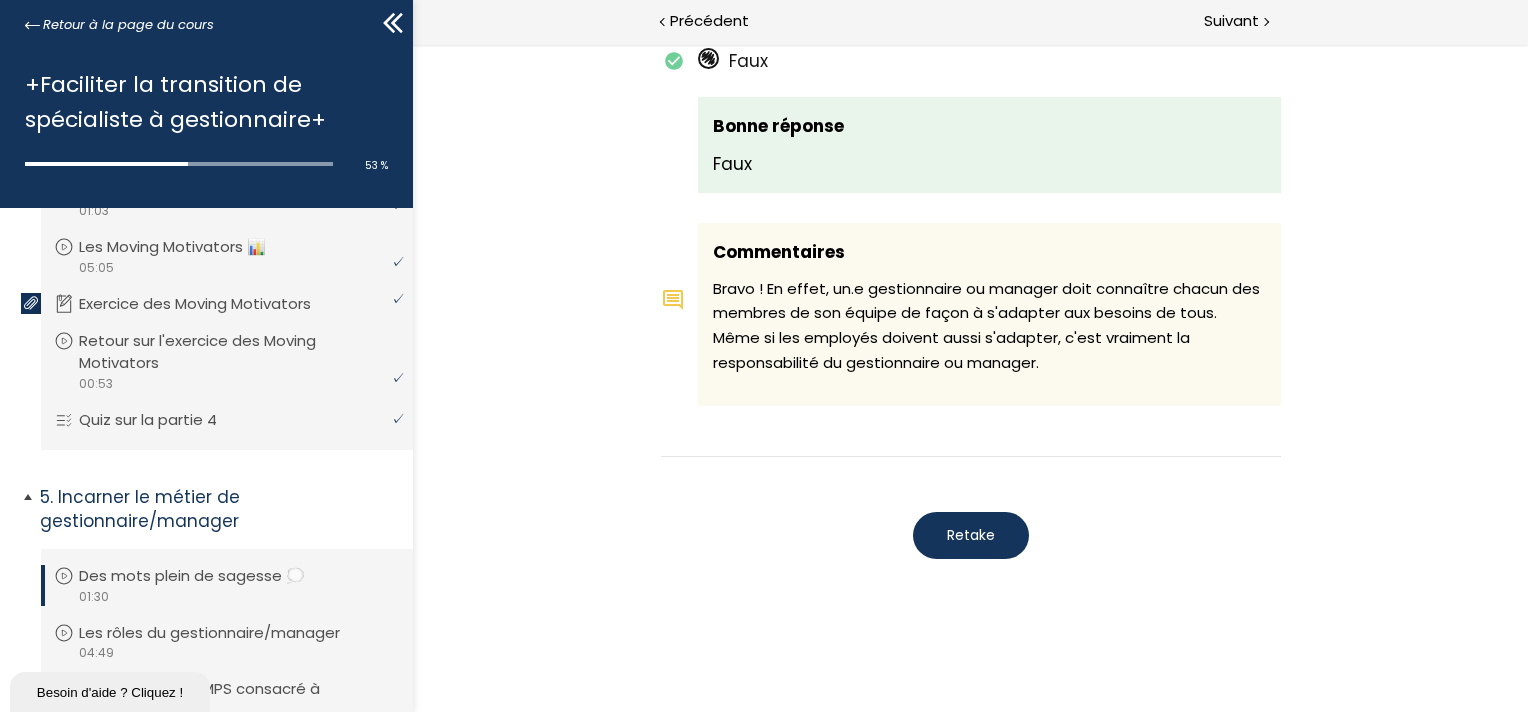 click on "01:30" at bounding box center (93, 597) 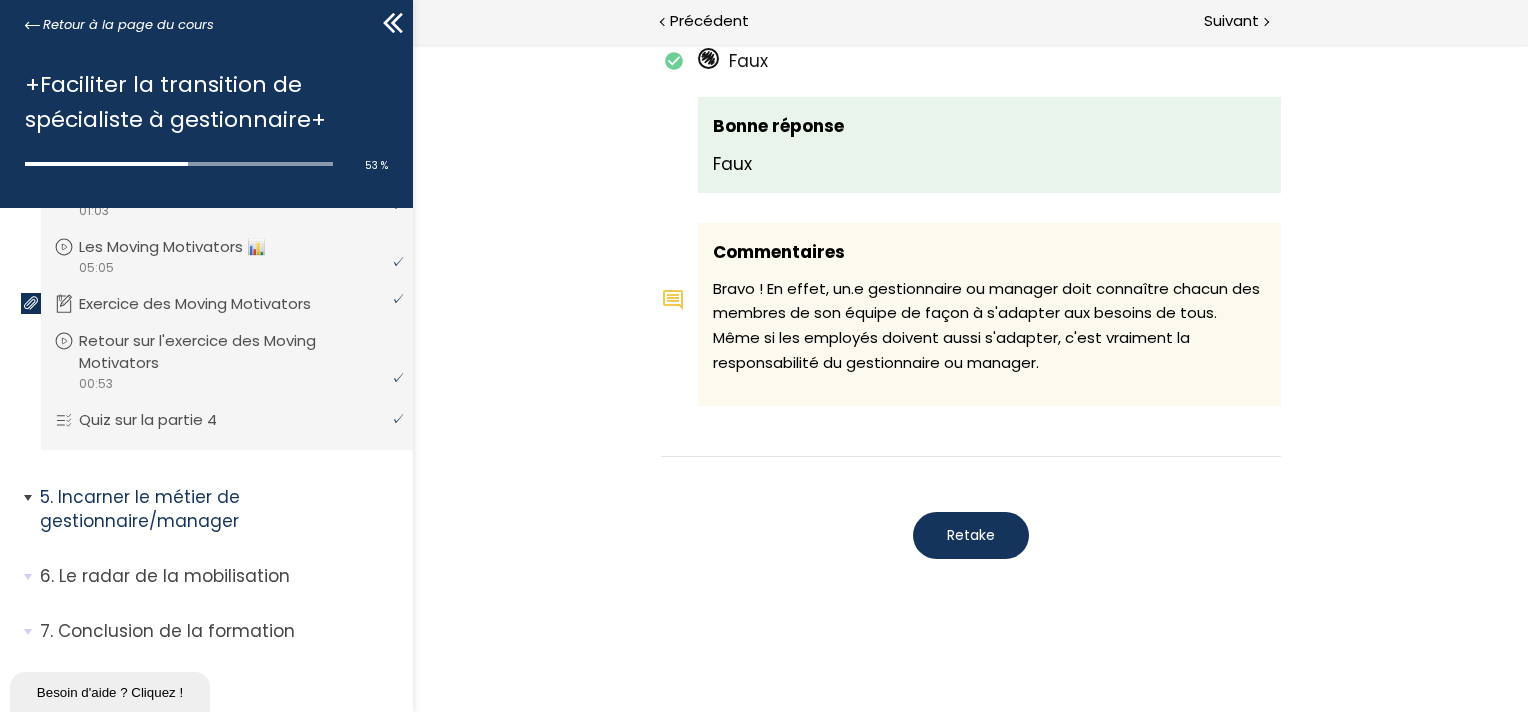 click on "5.   Incarner le métier de gestionnaire/manager" at bounding box center (219, 517) 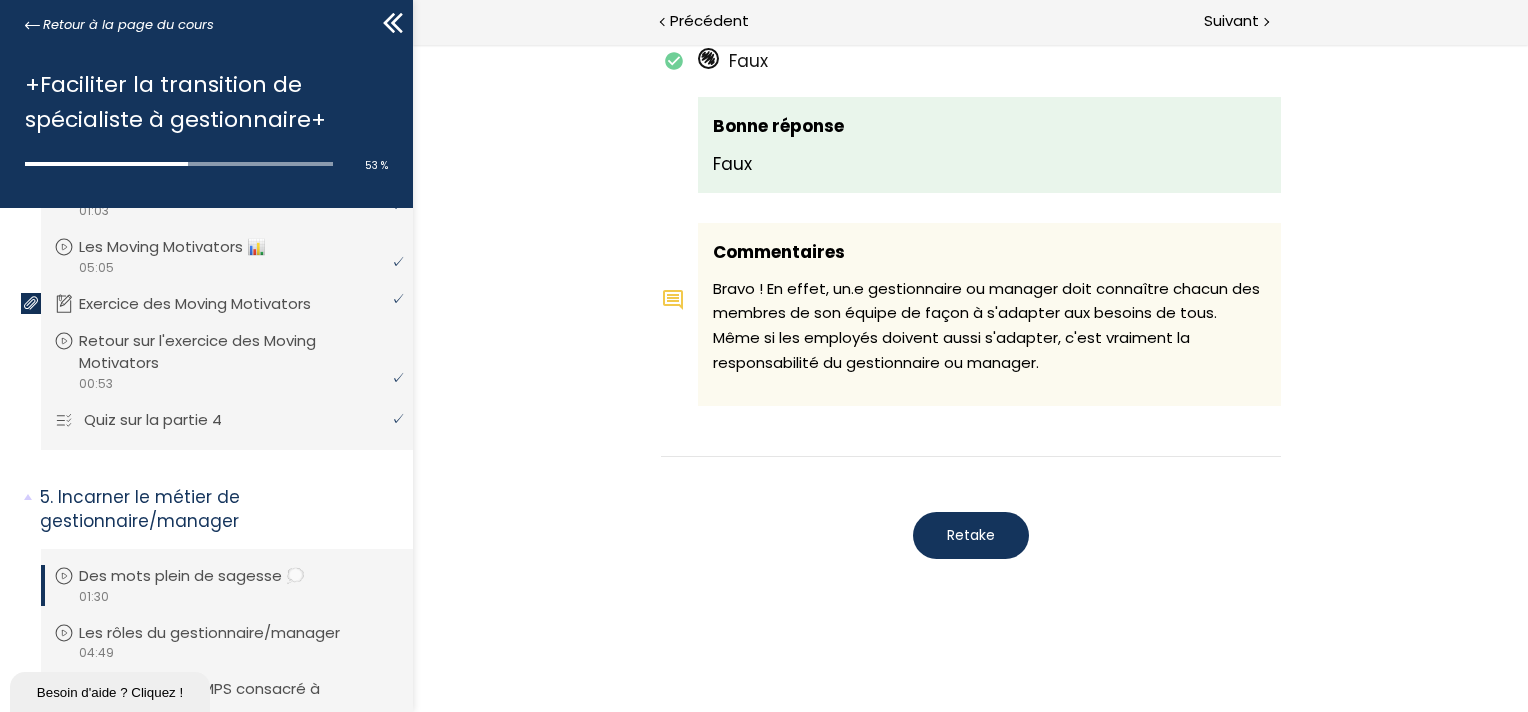 click on "quiz" at bounding box center [224, 432] 